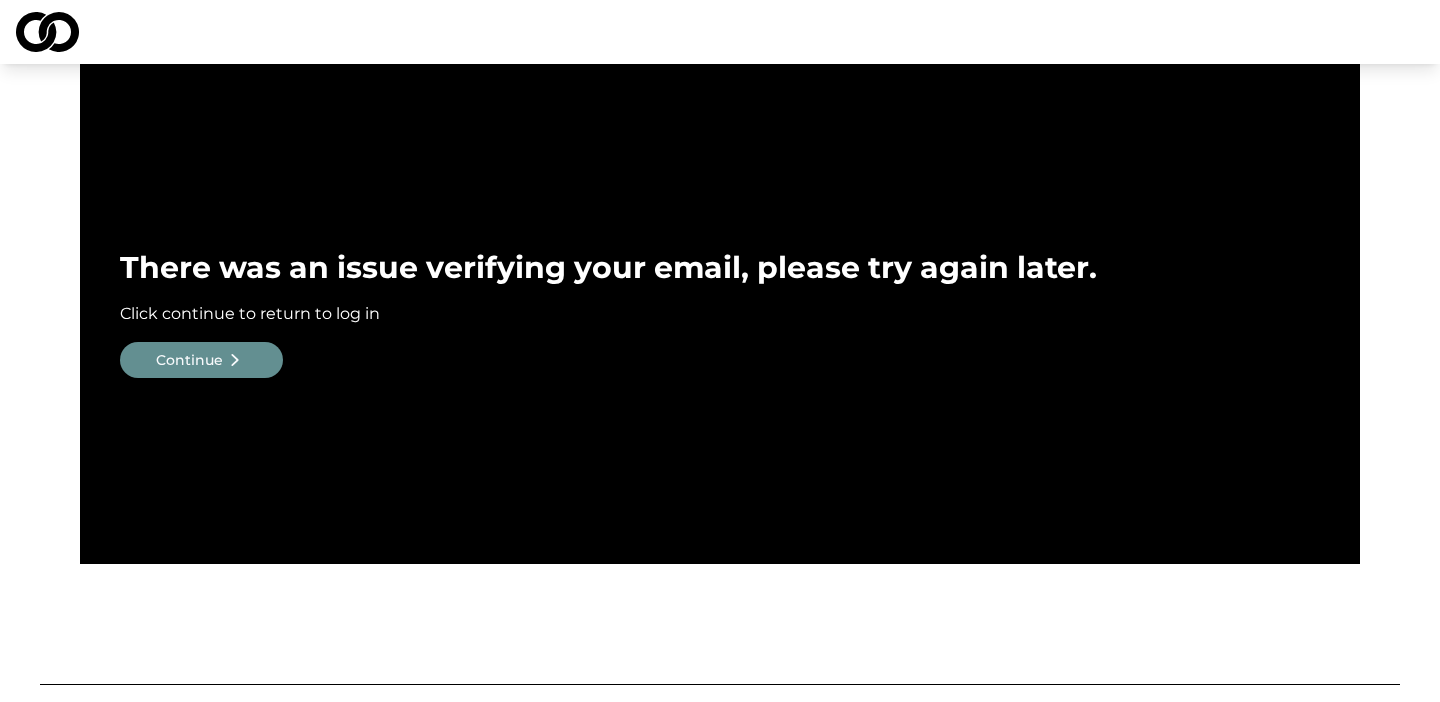 scroll, scrollTop: 0, scrollLeft: 0, axis: both 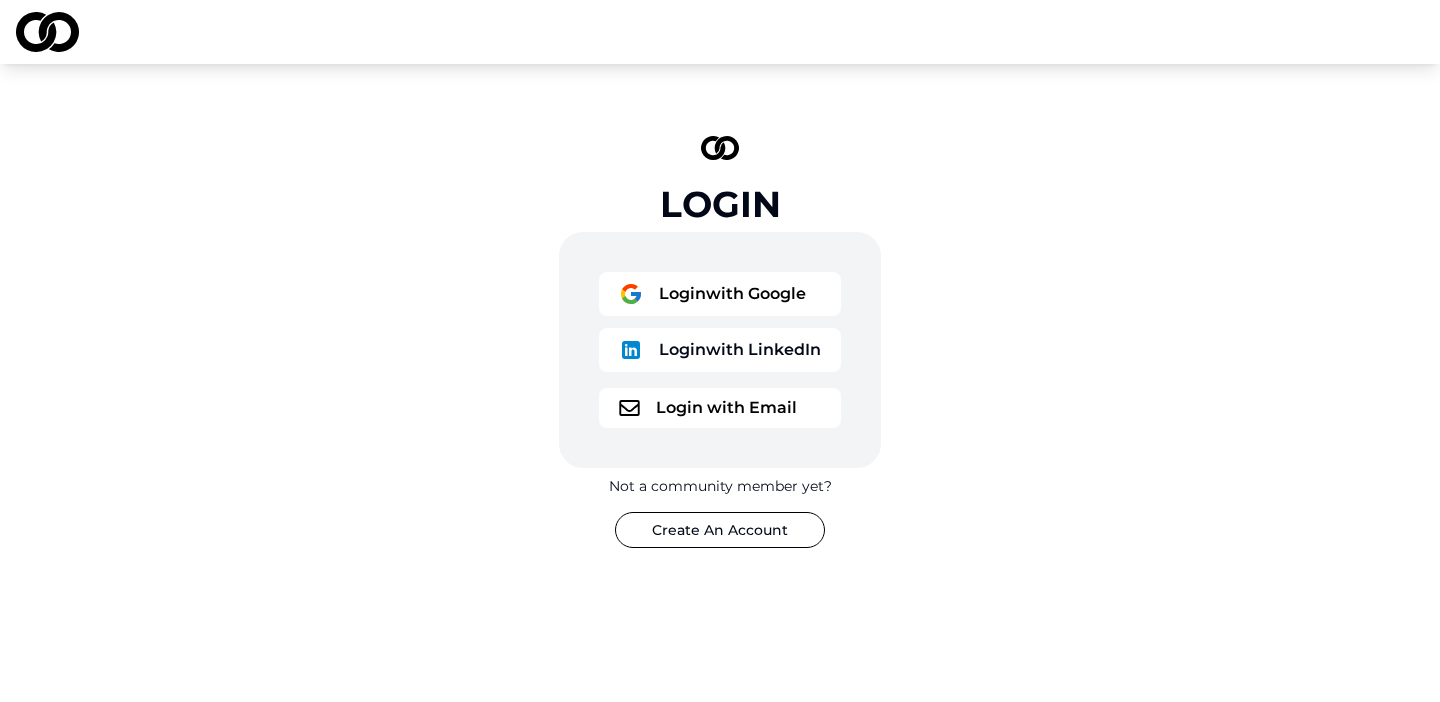 click on "Create An Account" at bounding box center (720, 530) 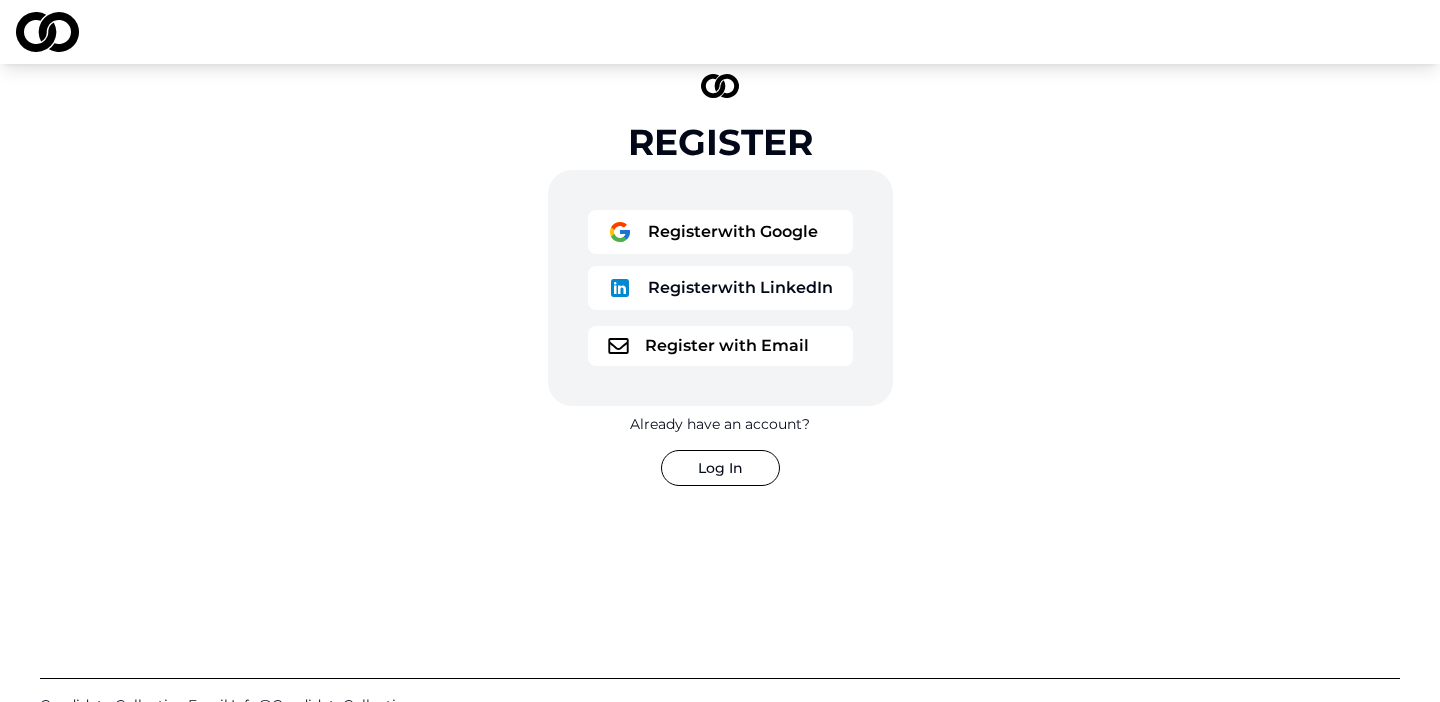 scroll, scrollTop: 63, scrollLeft: 0, axis: vertical 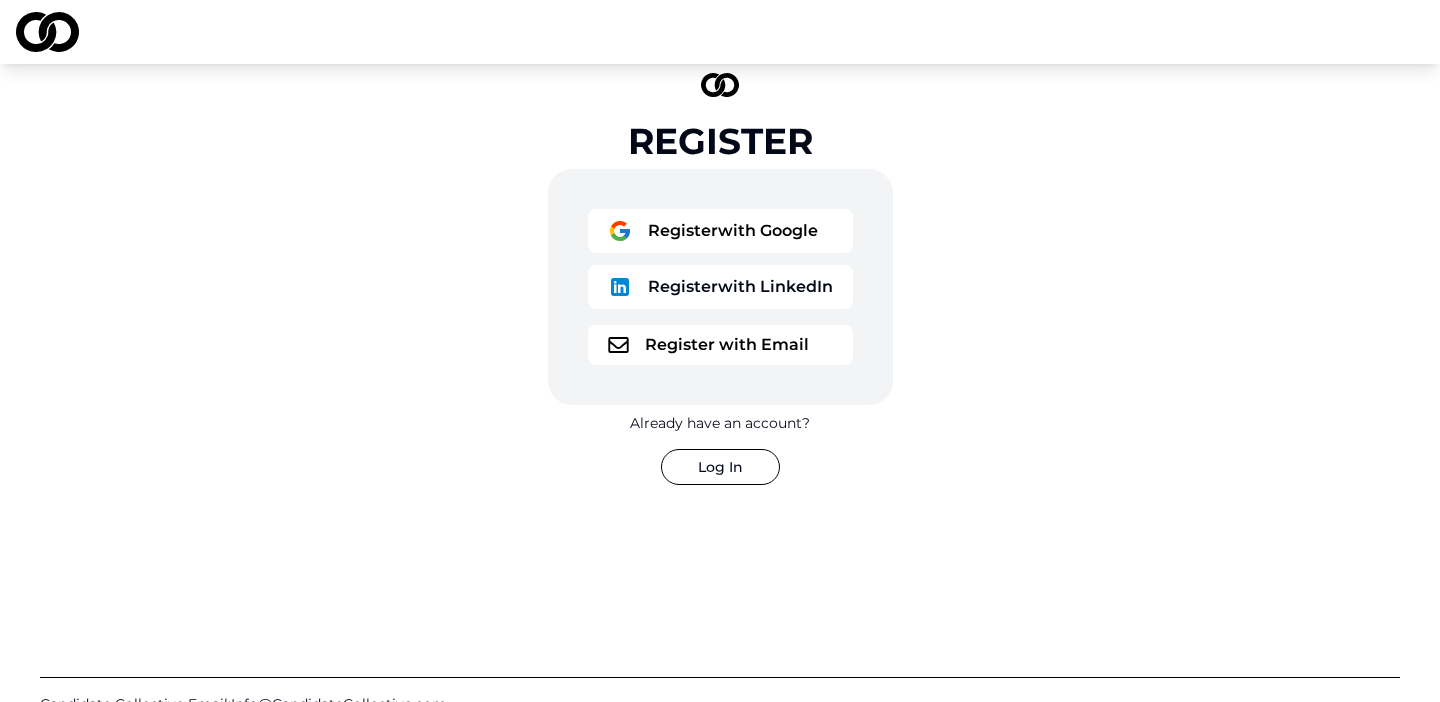 click on "Register with Email" at bounding box center (720, 345) 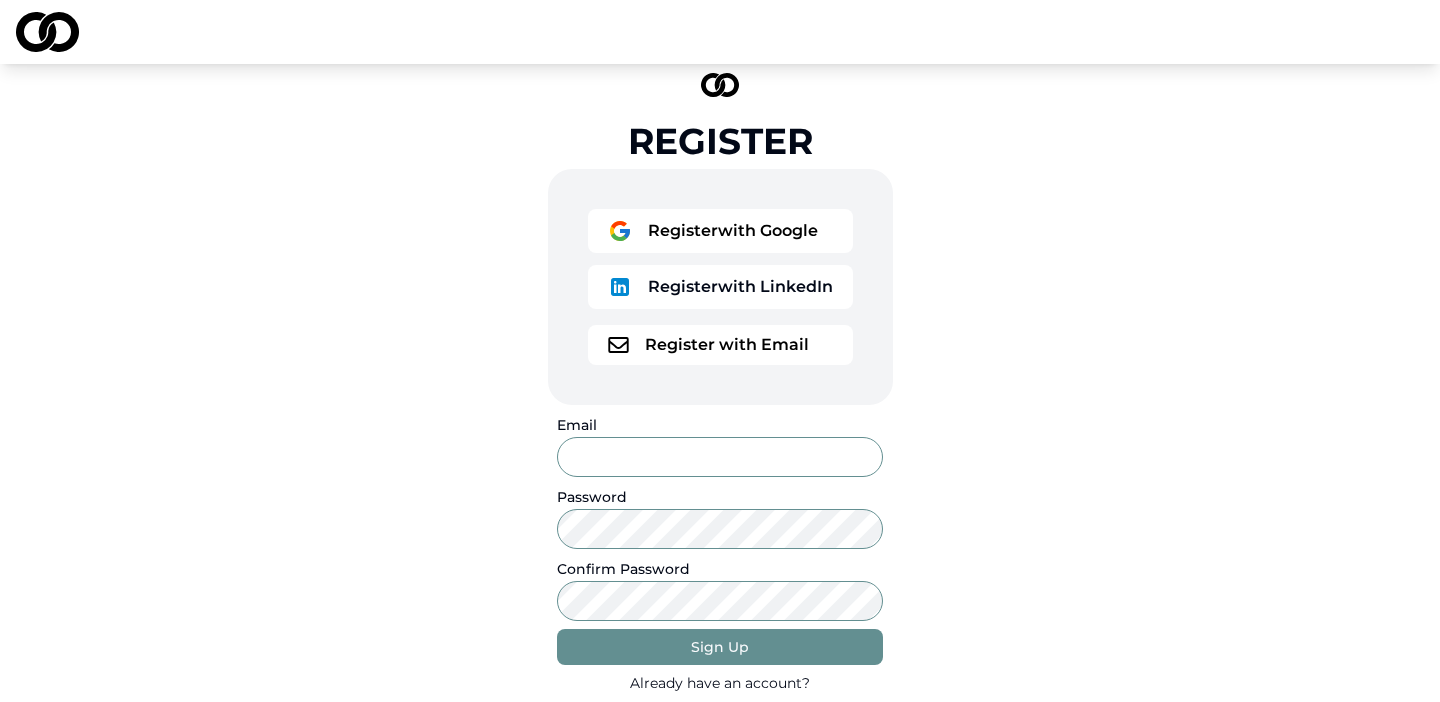 click on "Email" at bounding box center [719, 457] 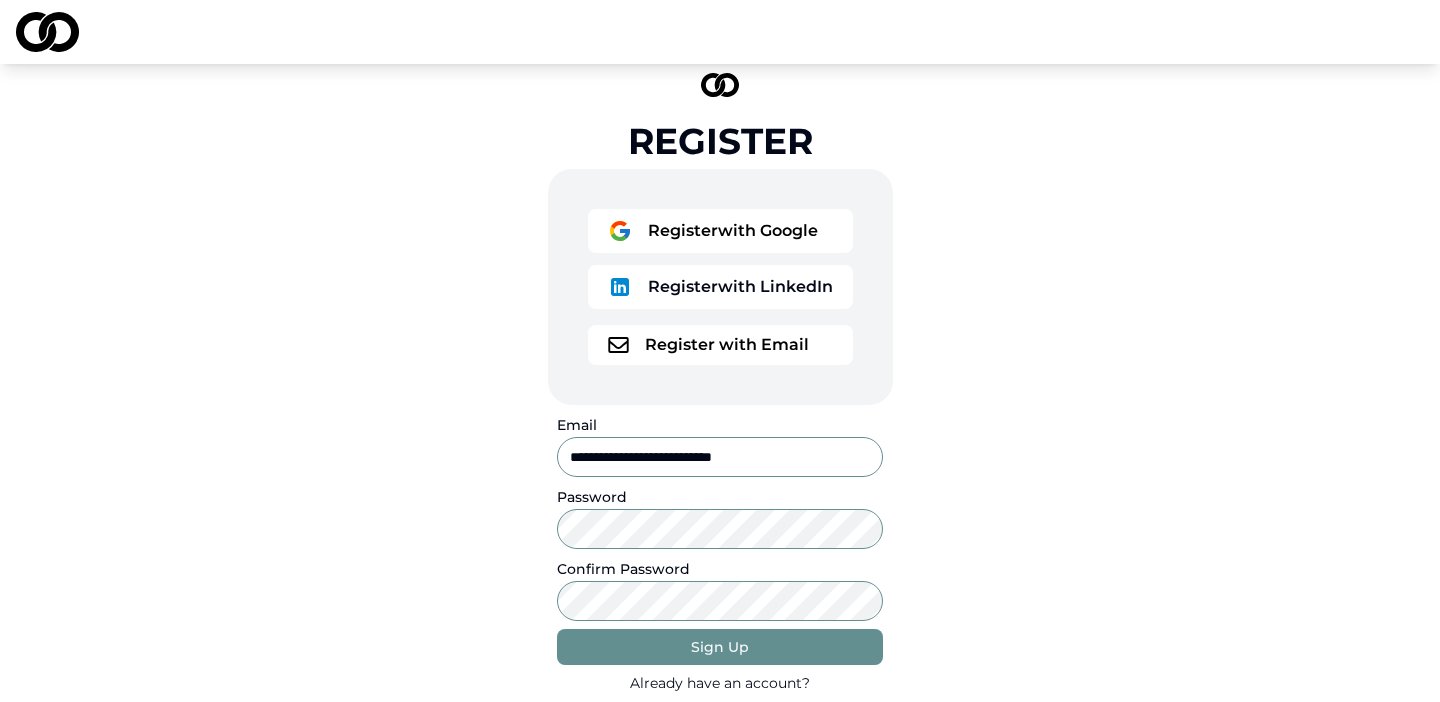 type on "**********" 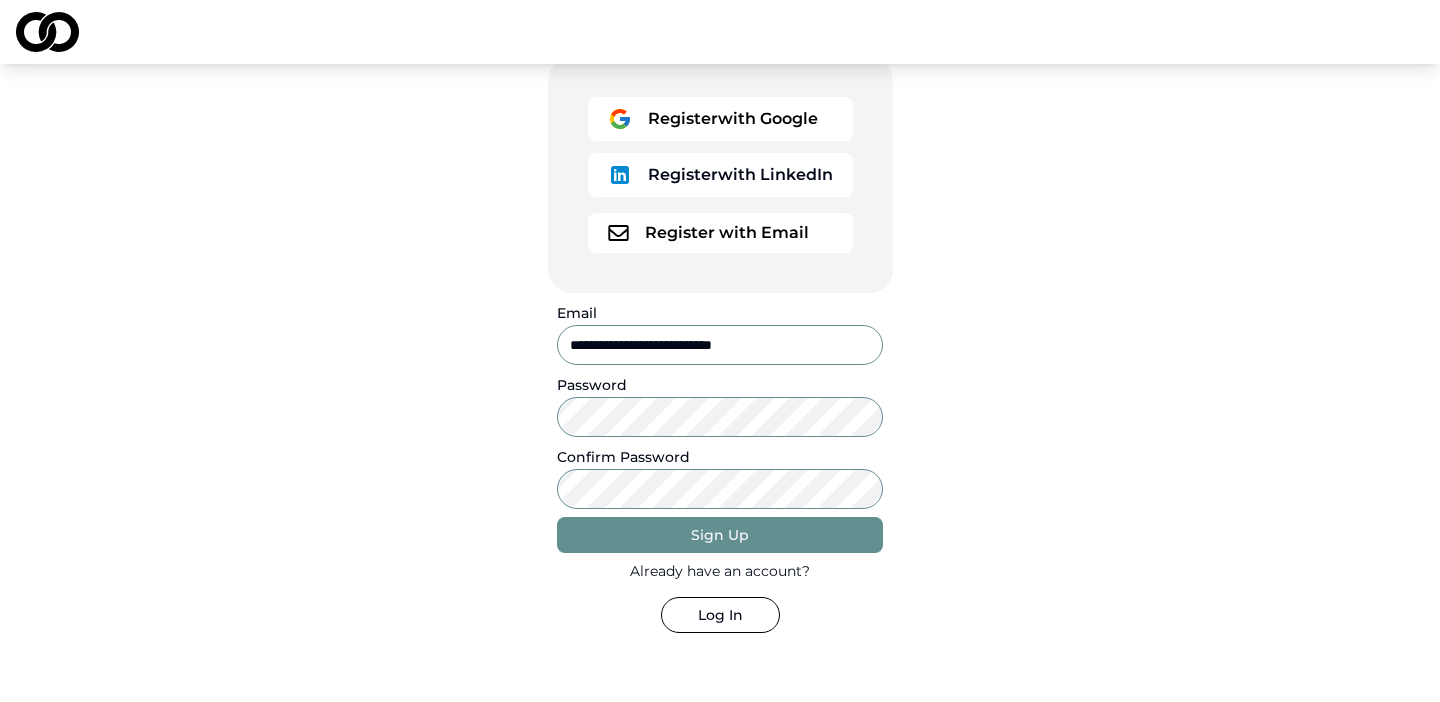 scroll, scrollTop: 199, scrollLeft: 0, axis: vertical 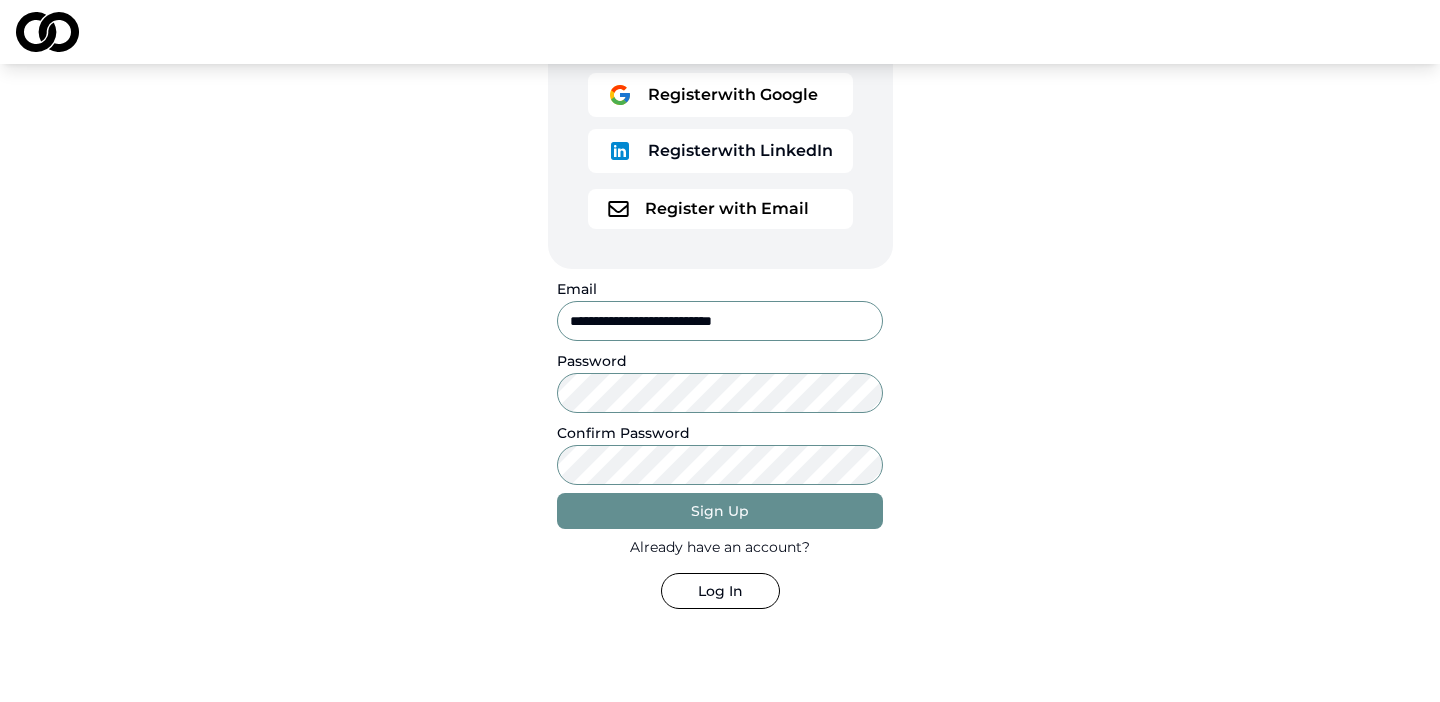 click on "**********" at bounding box center (720, 273) 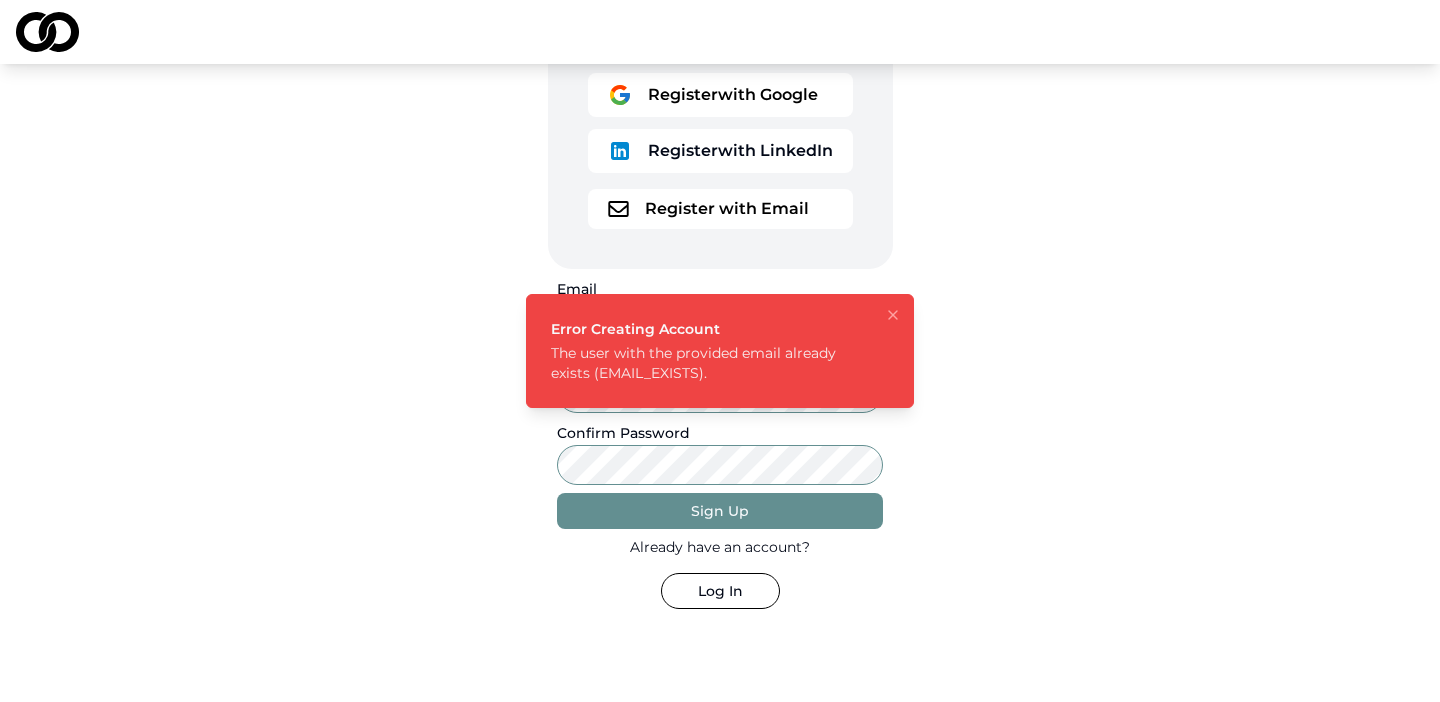 click on "**********" at bounding box center [720, 273] 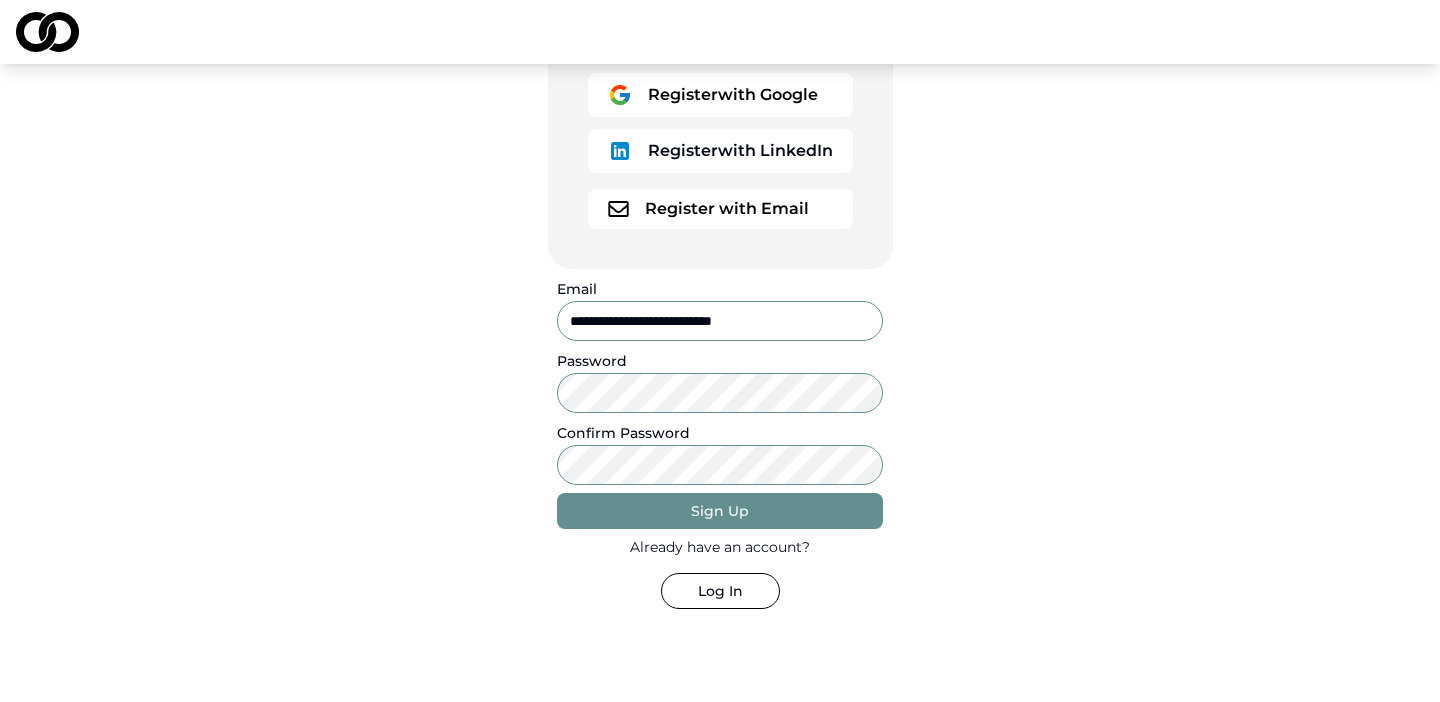 click on "Log In" at bounding box center [720, 591] 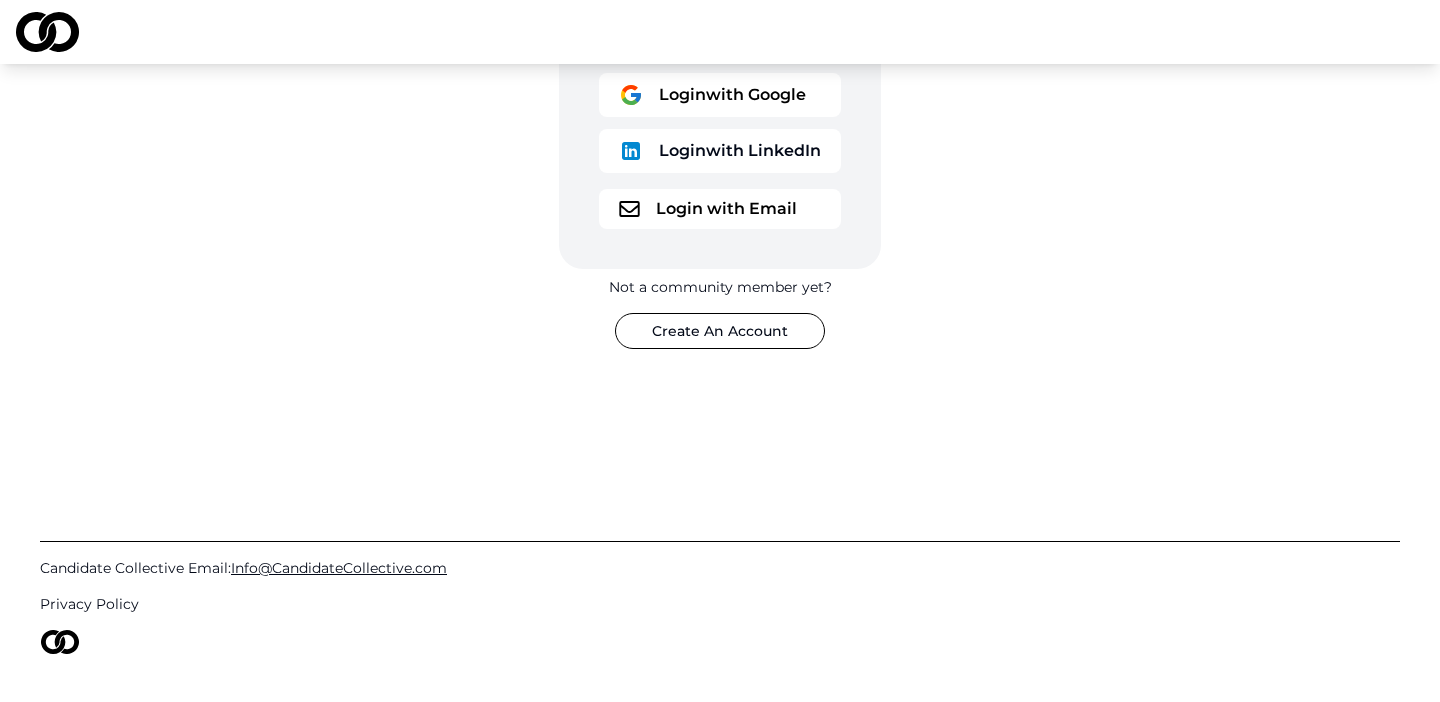 scroll, scrollTop: 0, scrollLeft: 0, axis: both 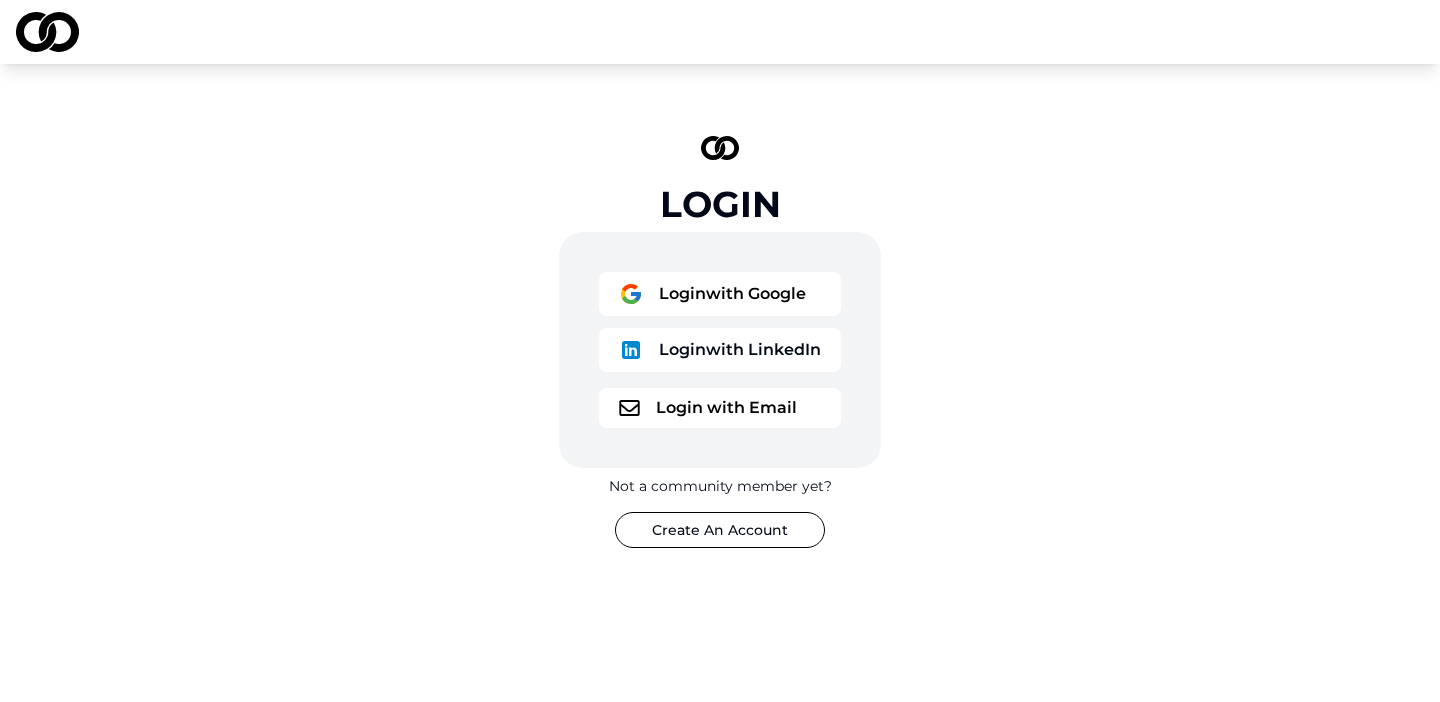 click on "Login with Email" at bounding box center (720, 408) 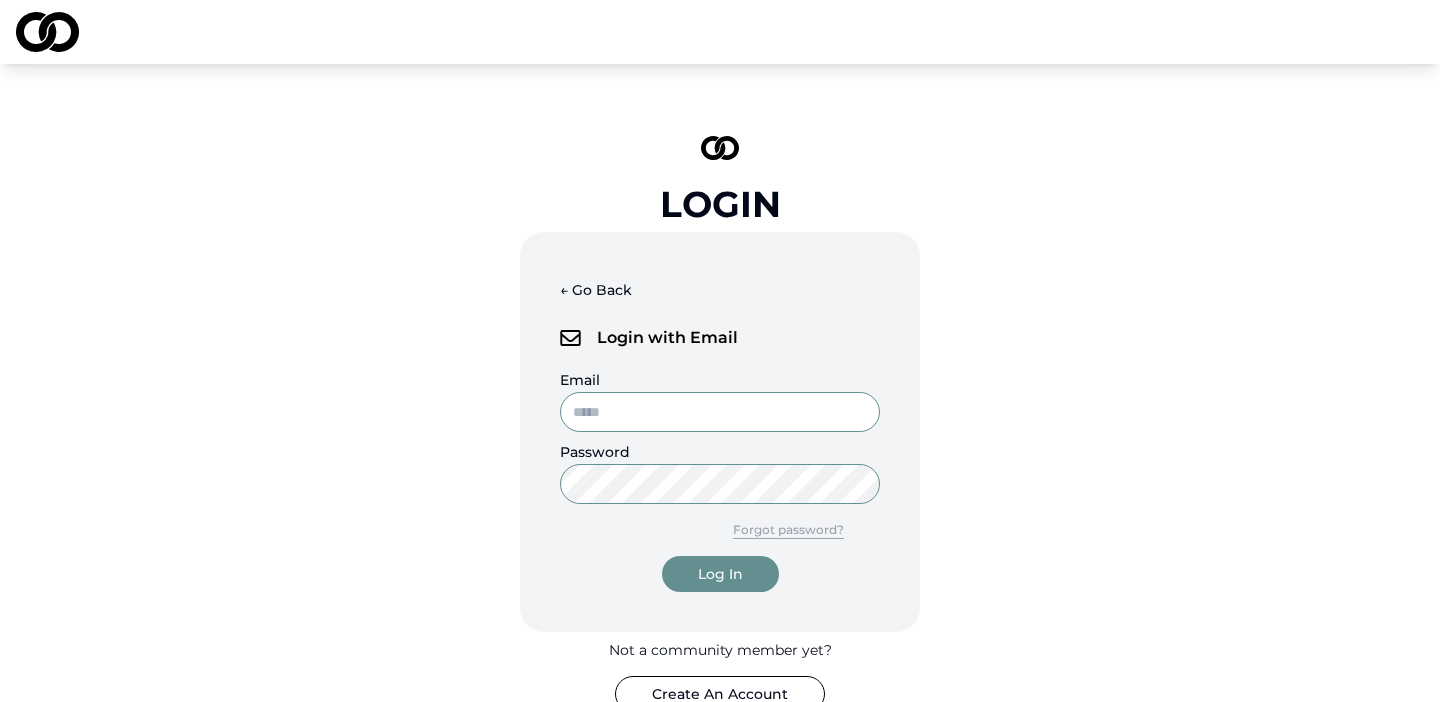 click on "Email" at bounding box center (720, 412) 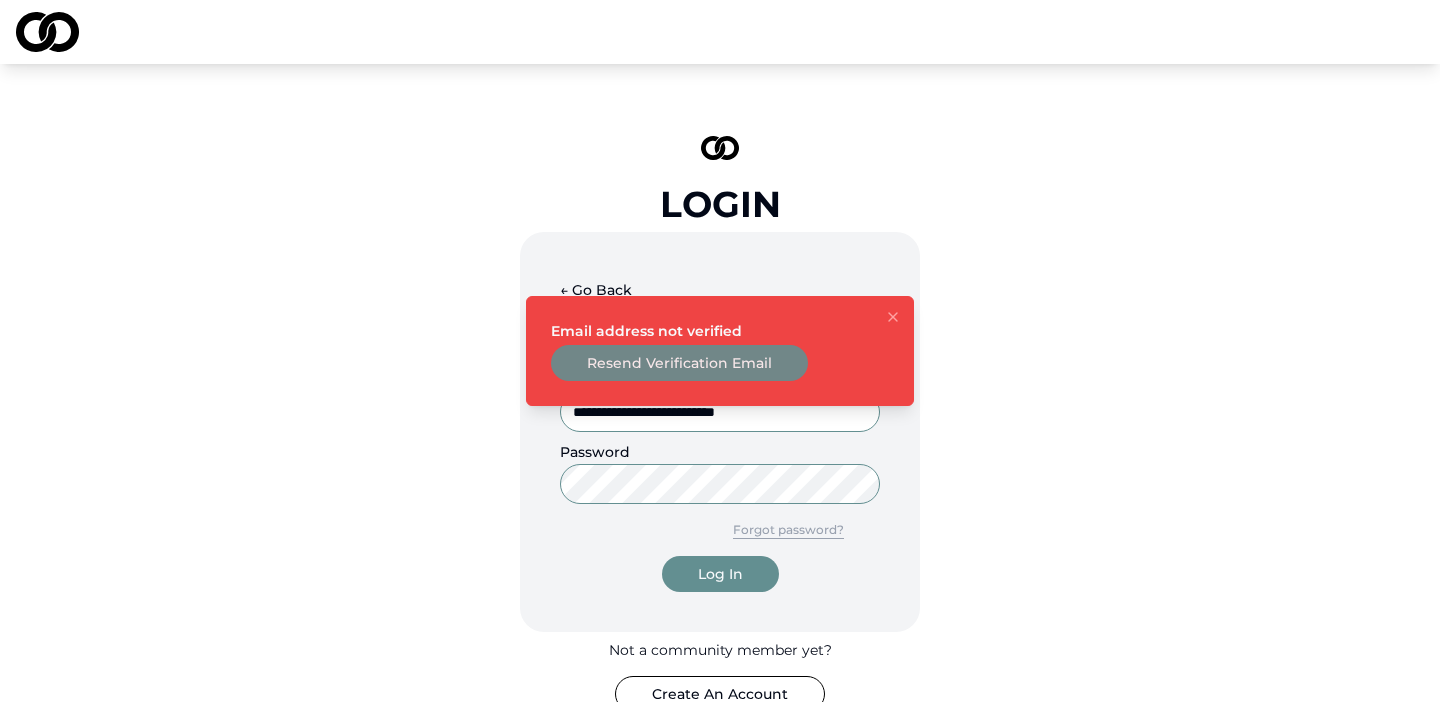 click on "Resend Verification Email" at bounding box center [679, 363] 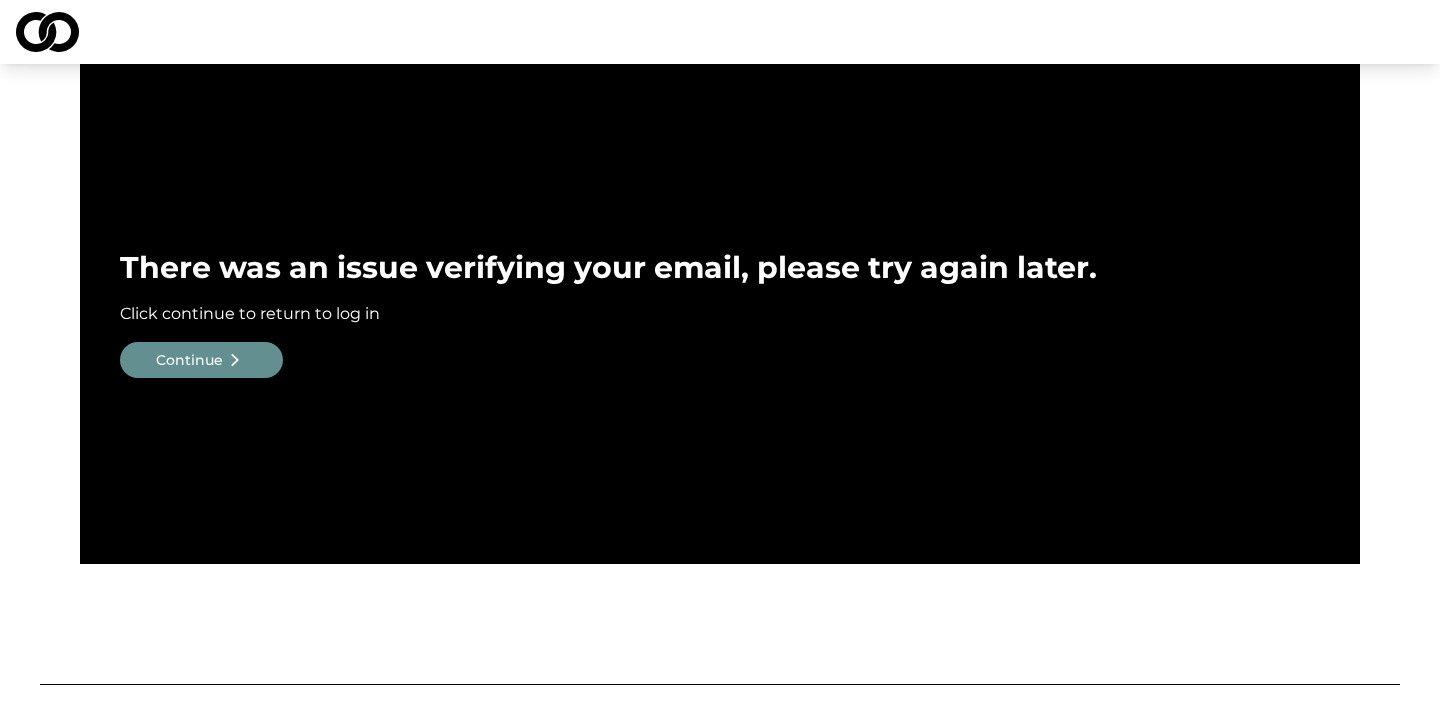 scroll, scrollTop: 0, scrollLeft: 0, axis: both 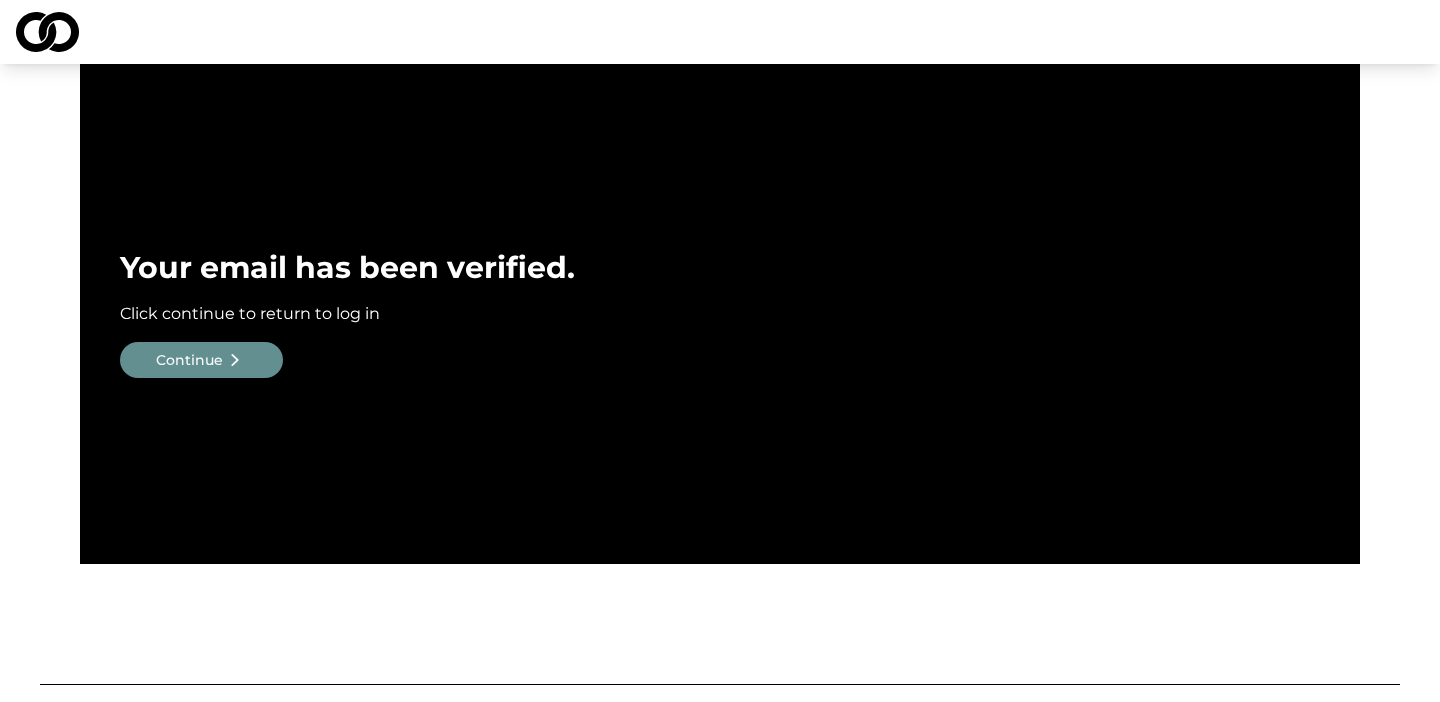 click 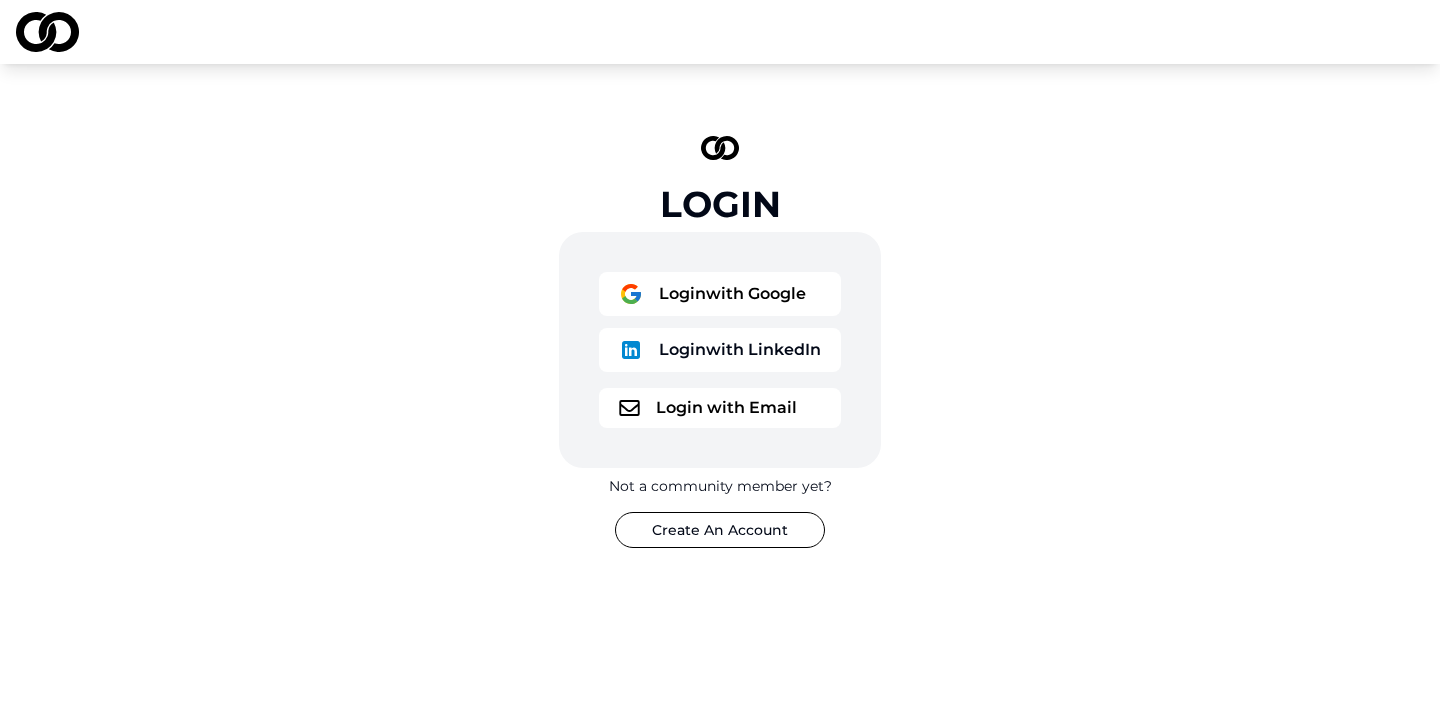 click on "Login with Email" at bounding box center [720, 408] 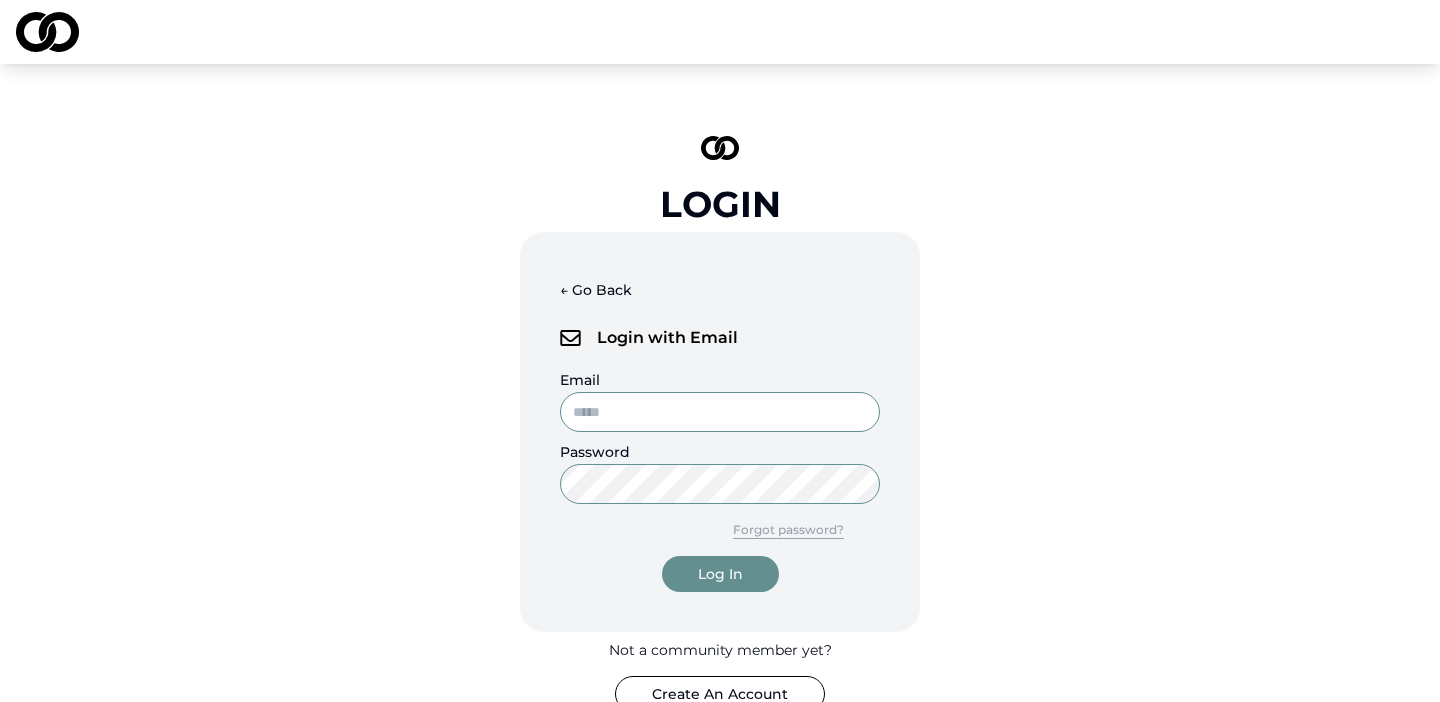 click on "Email" at bounding box center (720, 412) 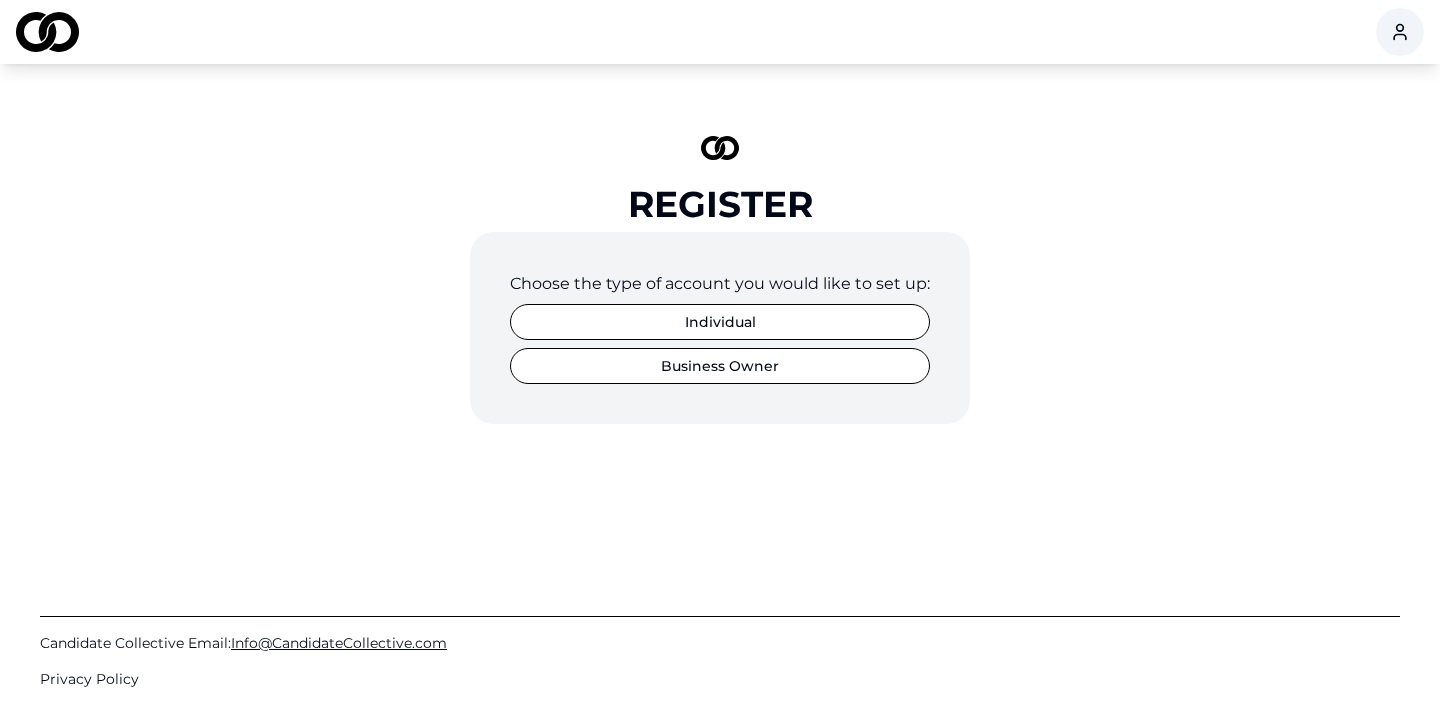 click on "Business Owner" at bounding box center (720, 366) 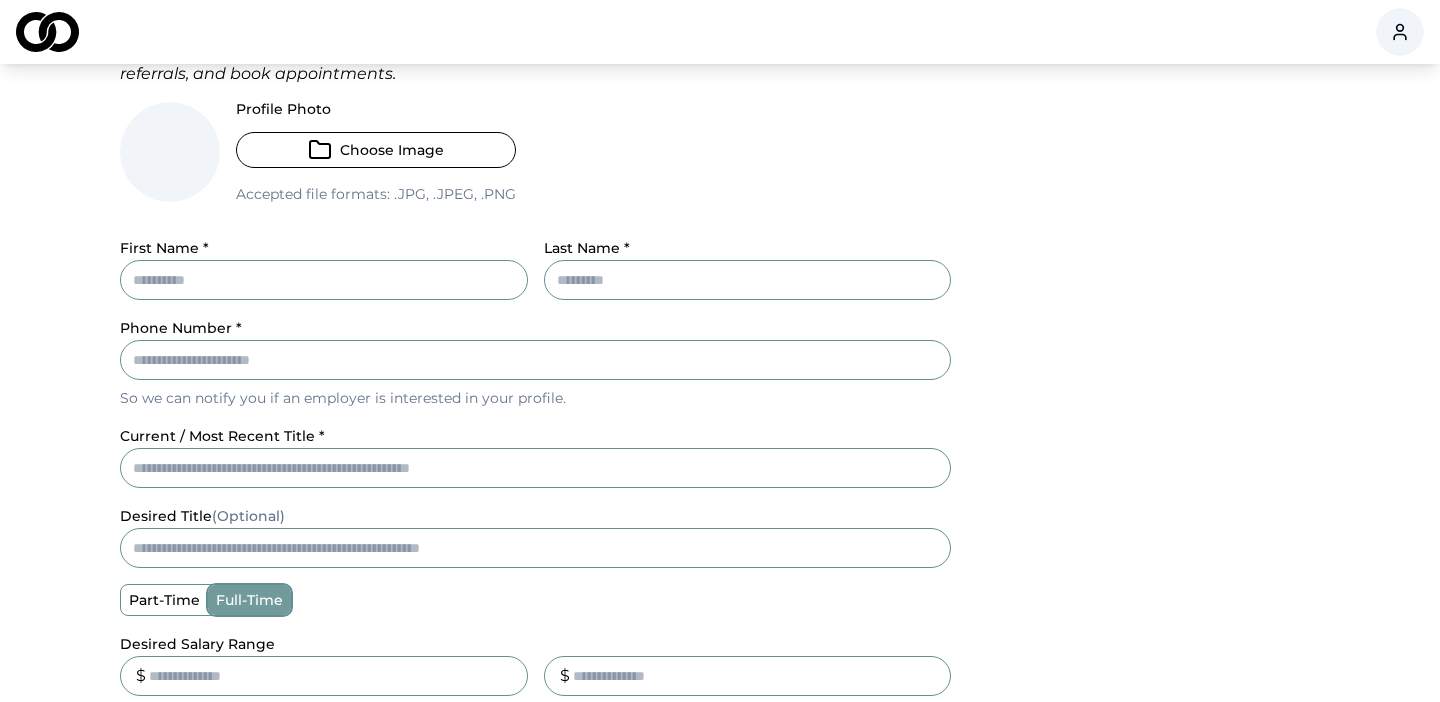 scroll, scrollTop: 0, scrollLeft: 0, axis: both 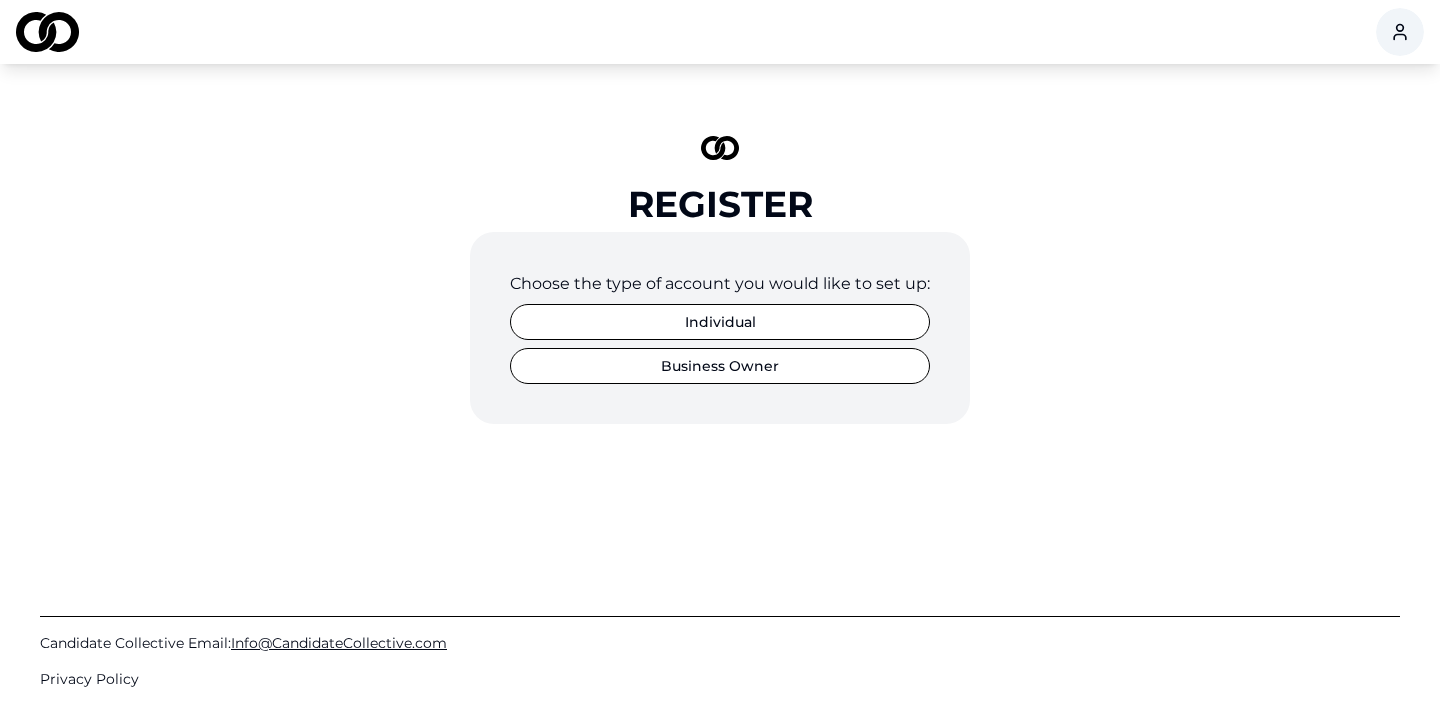 click on "Business Owner" at bounding box center [720, 366] 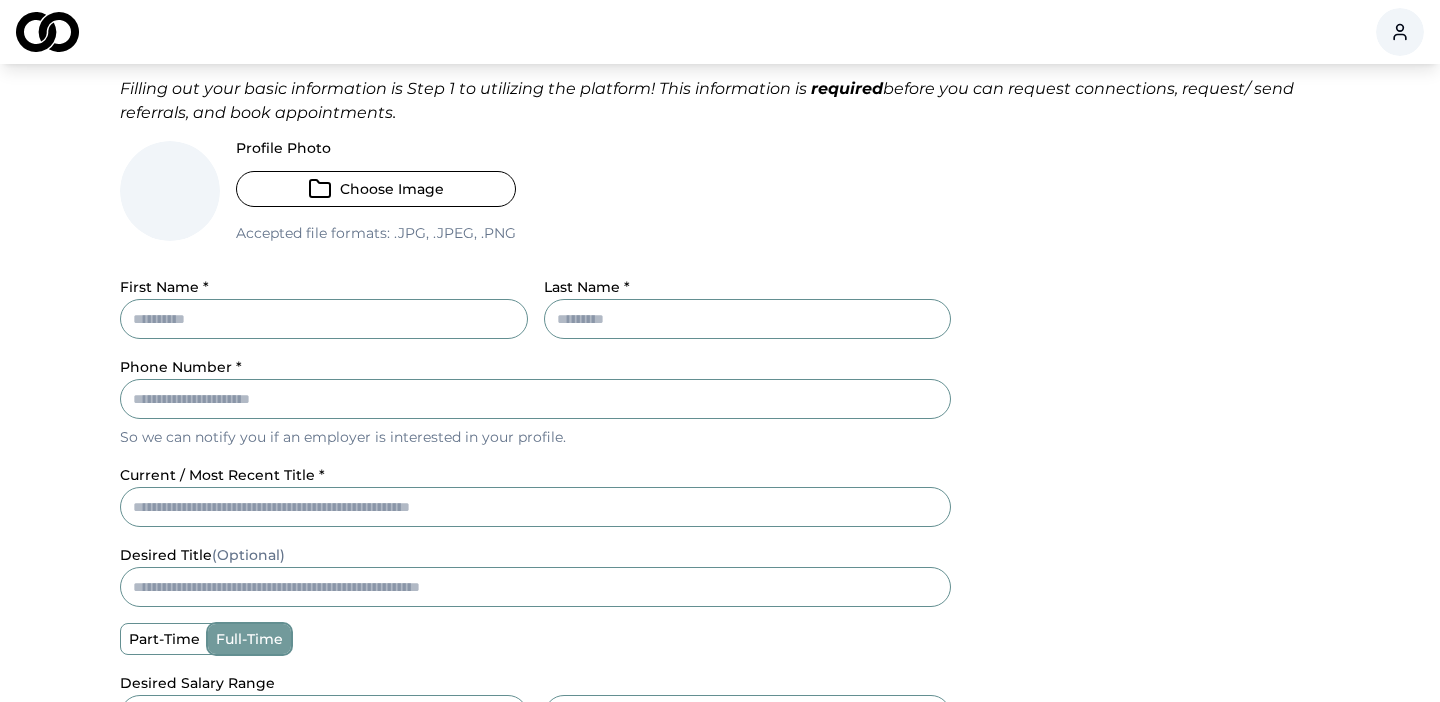 scroll, scrollTop: 121, scrollLeft: 0, axis: vertical 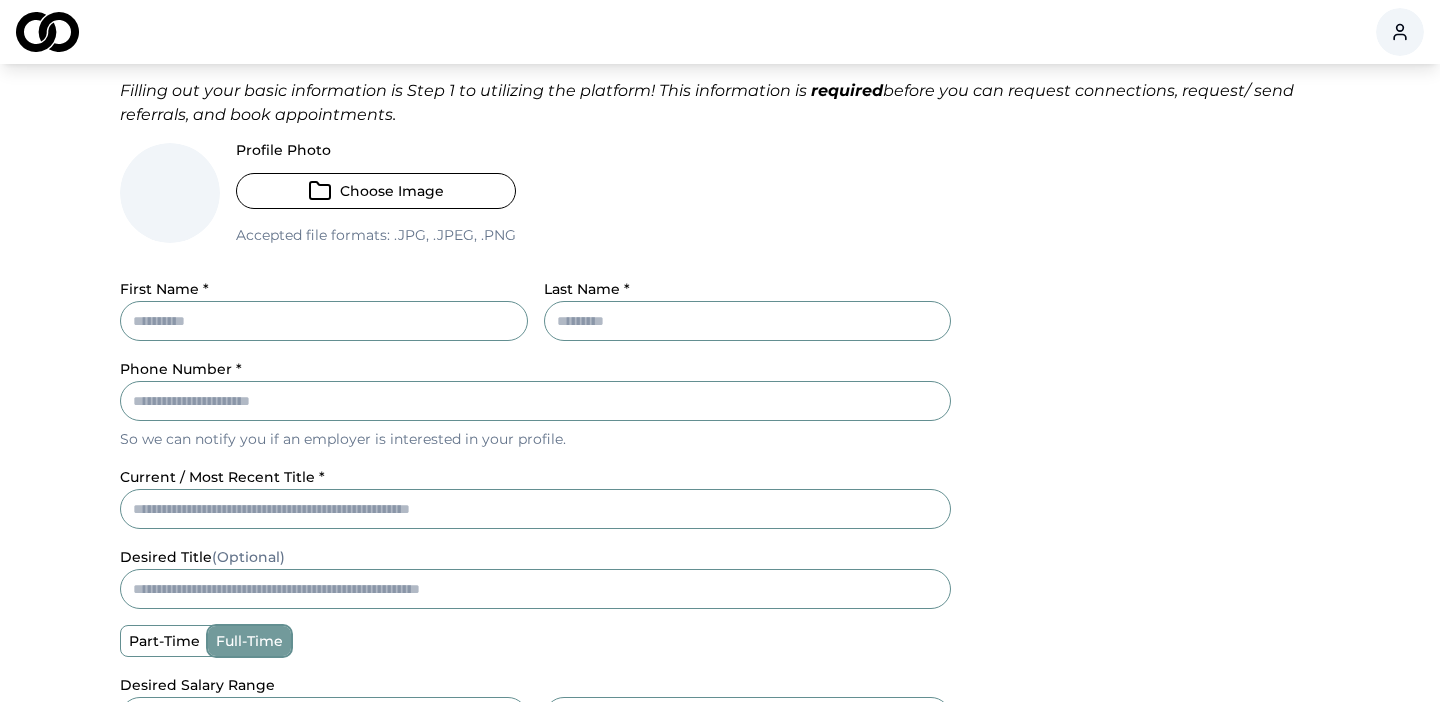 click on "First Name *" at bounding box center (324, 321) 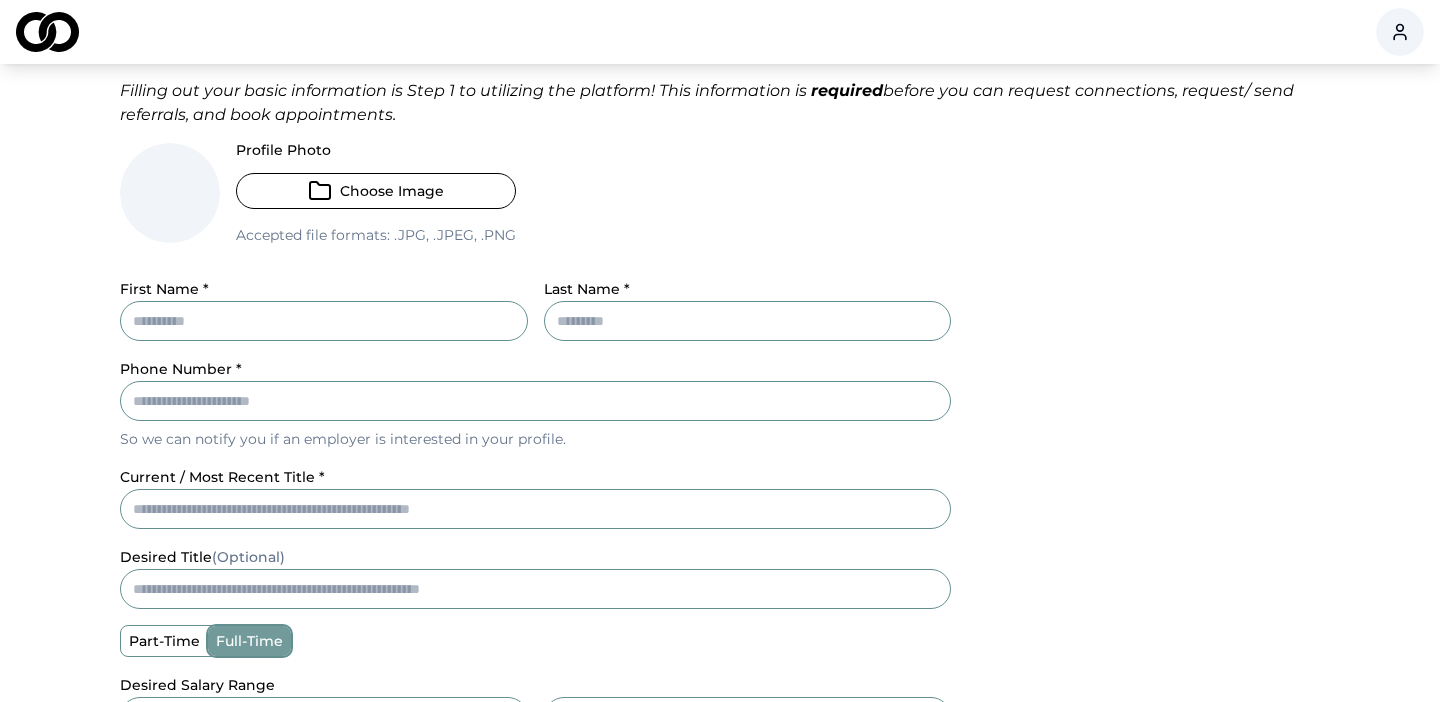 type on "********" 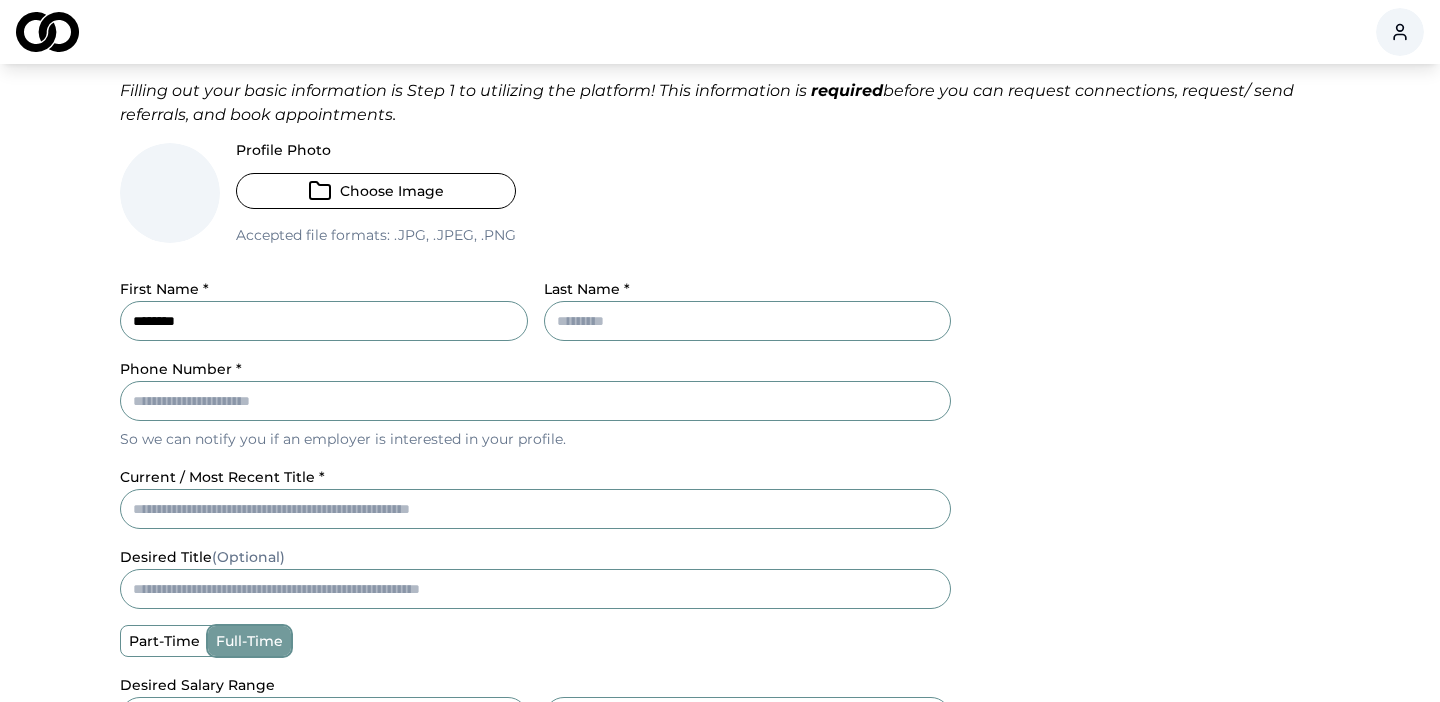 type on "**********" 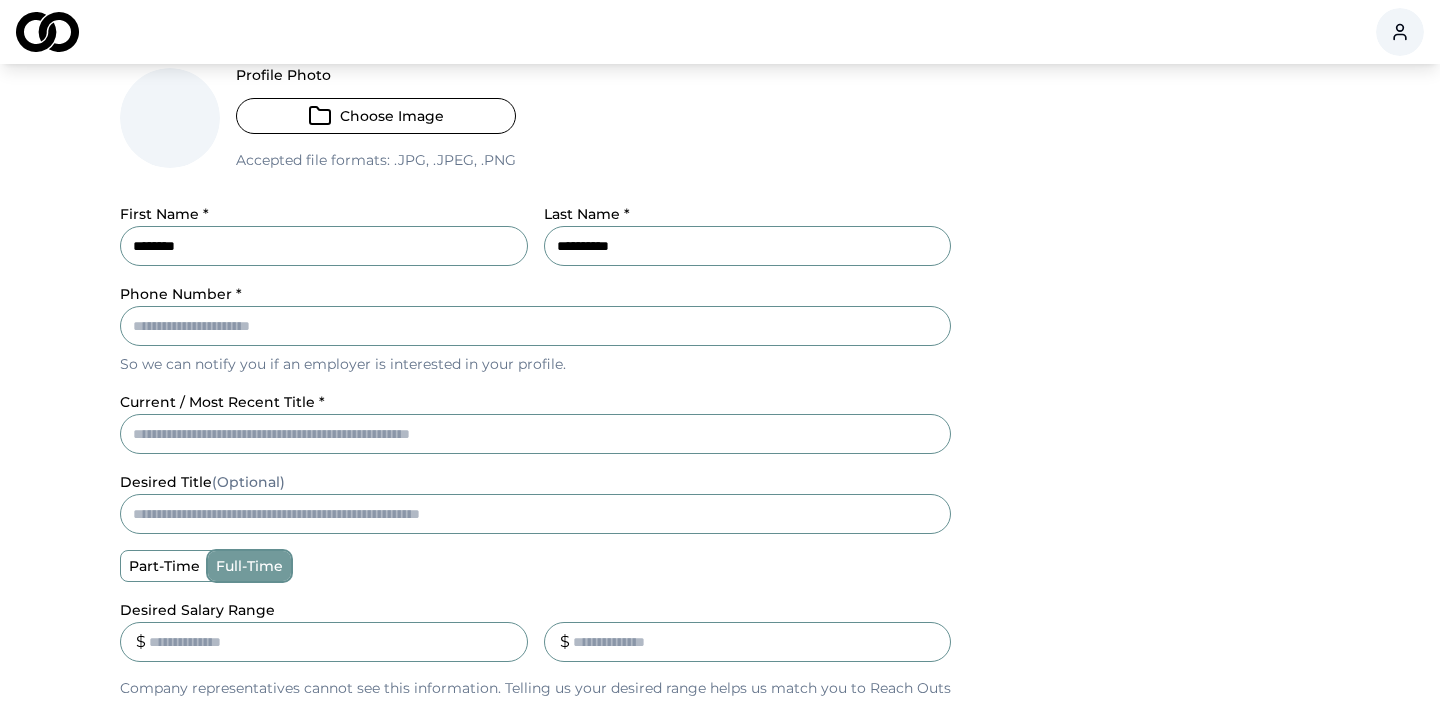 scroll, scrollTop: 219, scrollLeft: 0, axis: vertical 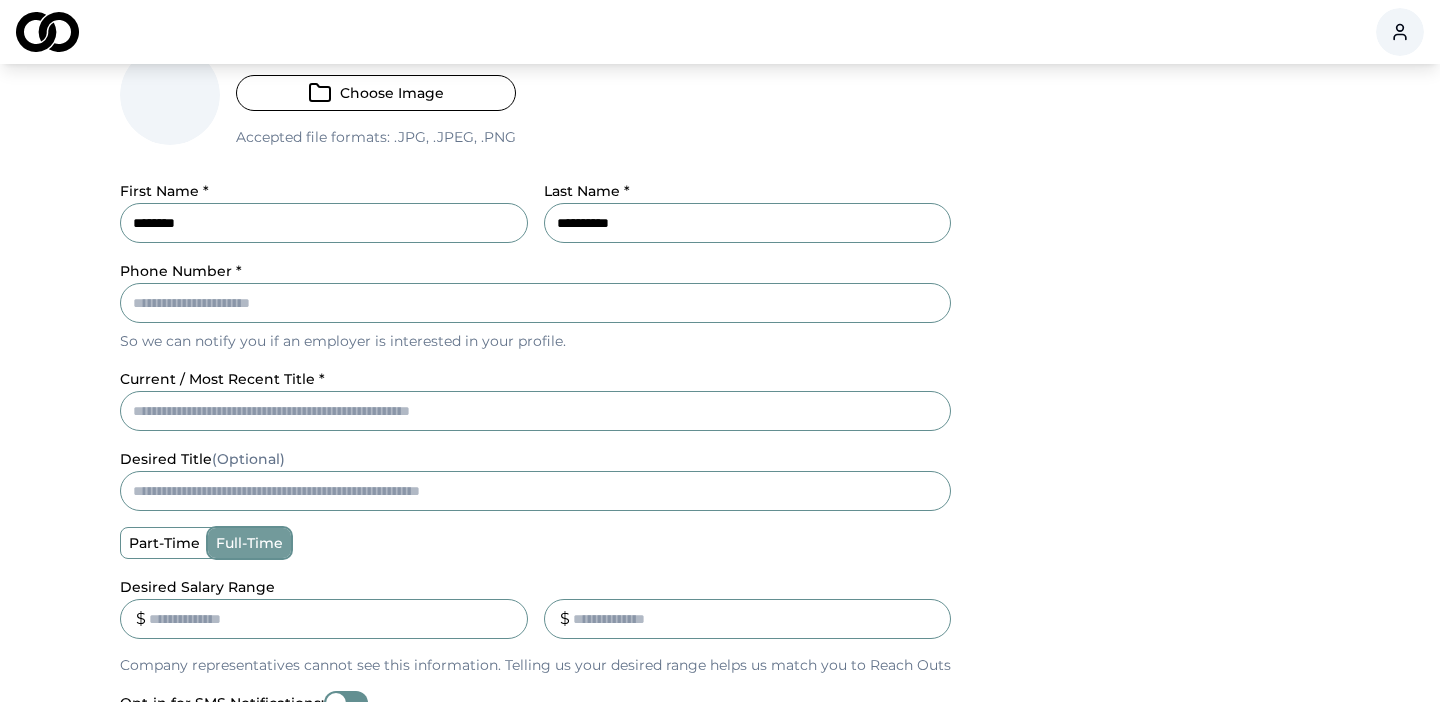 click on "Phone Number *" at bounding box center [535, 303] 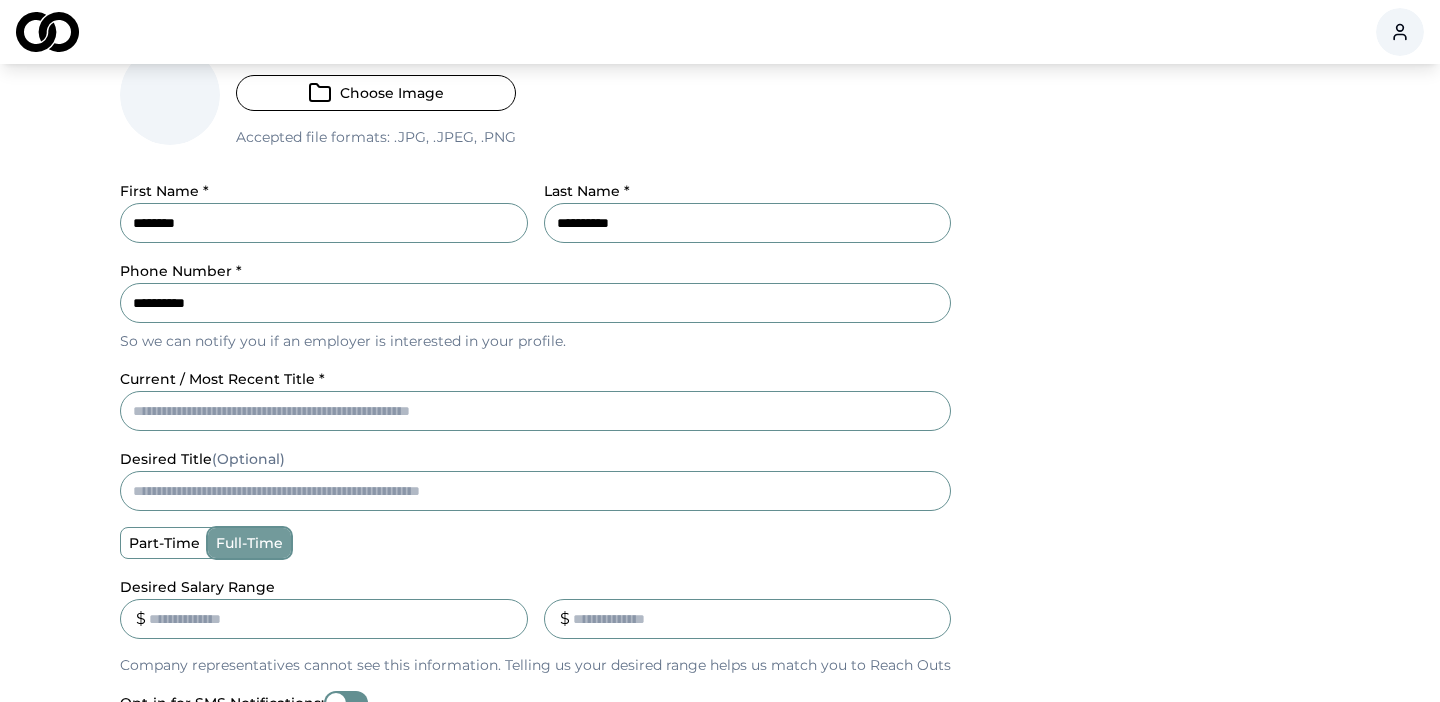type on "**********" 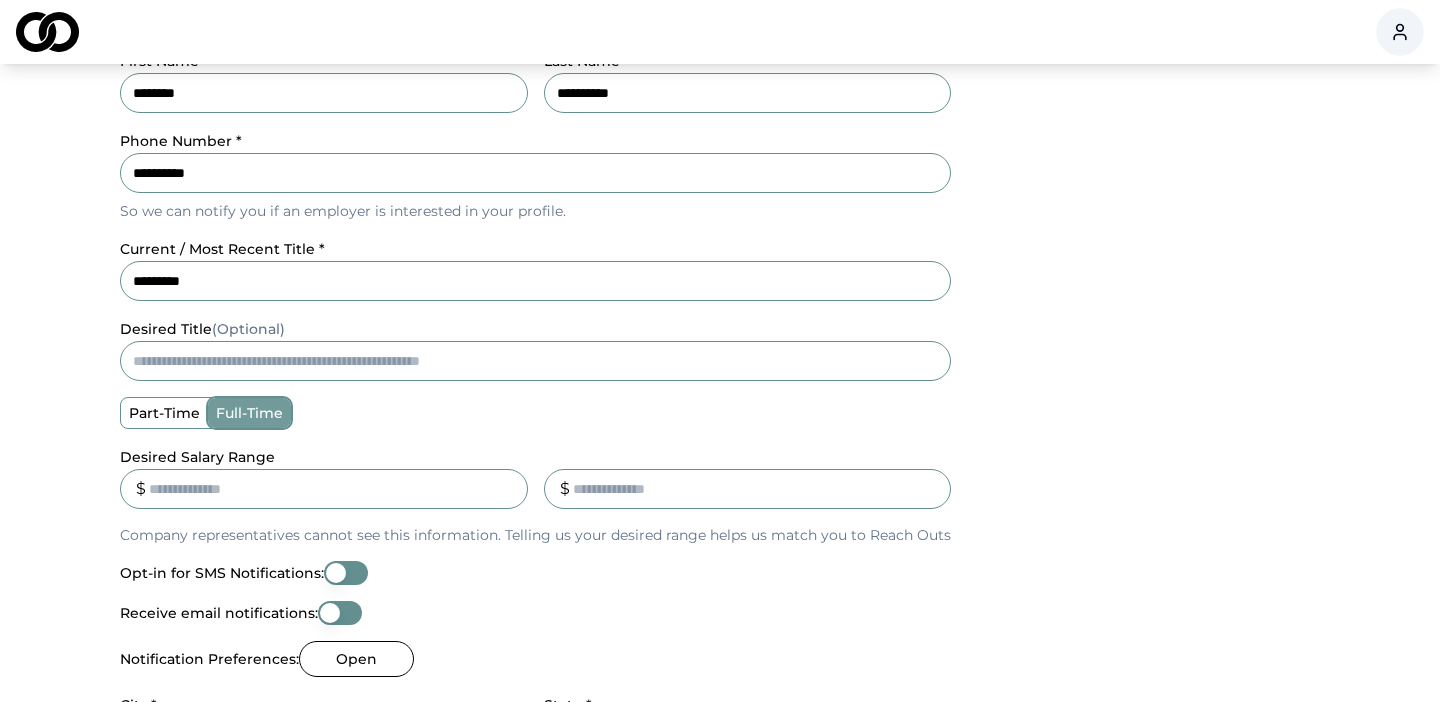 scroll, scrollTop: 352, scrollLeft: 0, axis: vertical 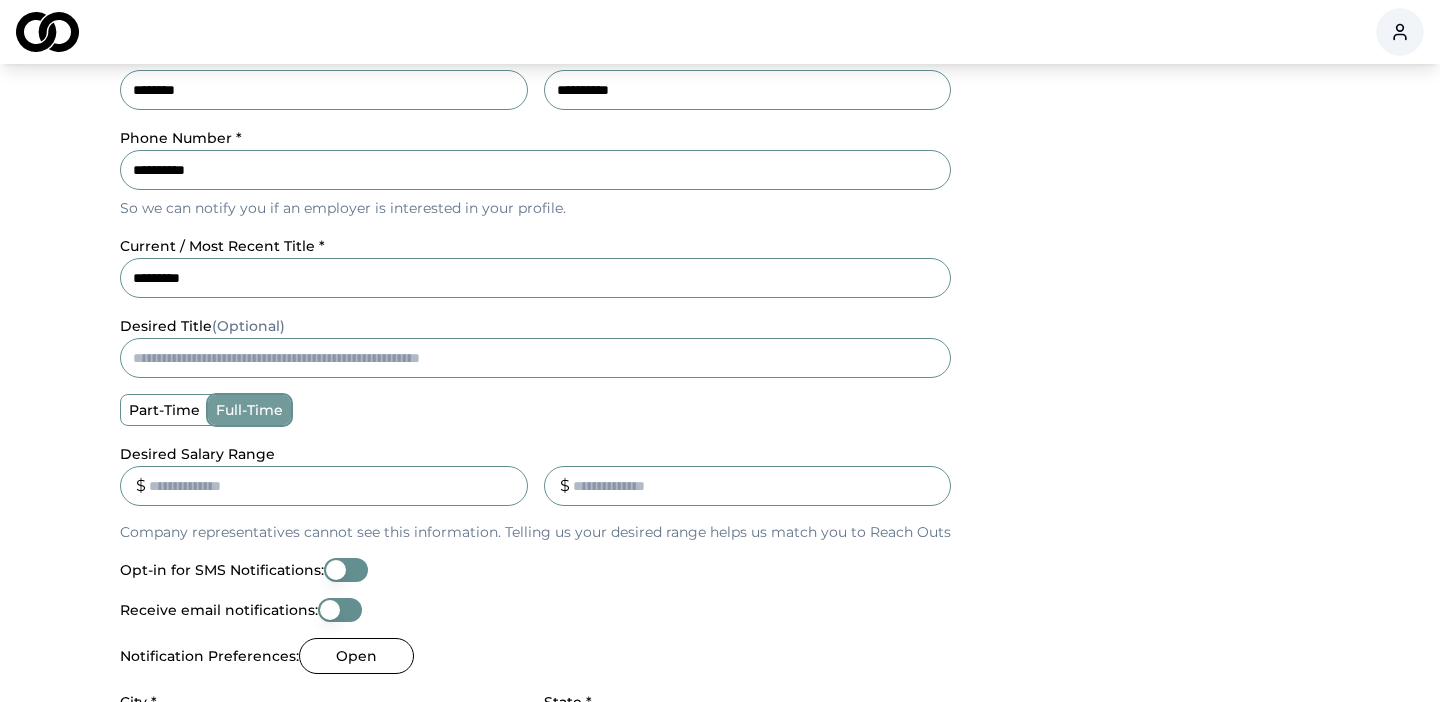 type on "*********" 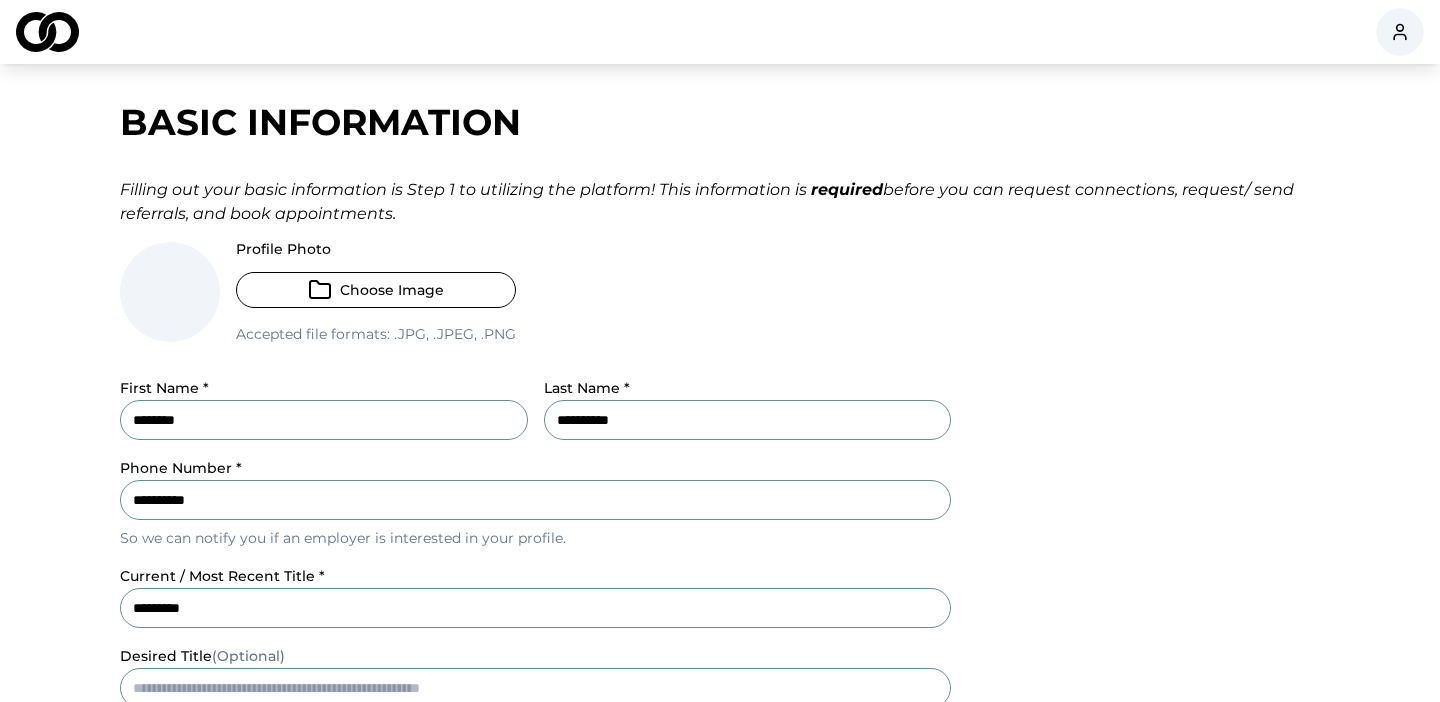 scroll, scrollTop: 24, scrollLeft: 0, axis: vertical 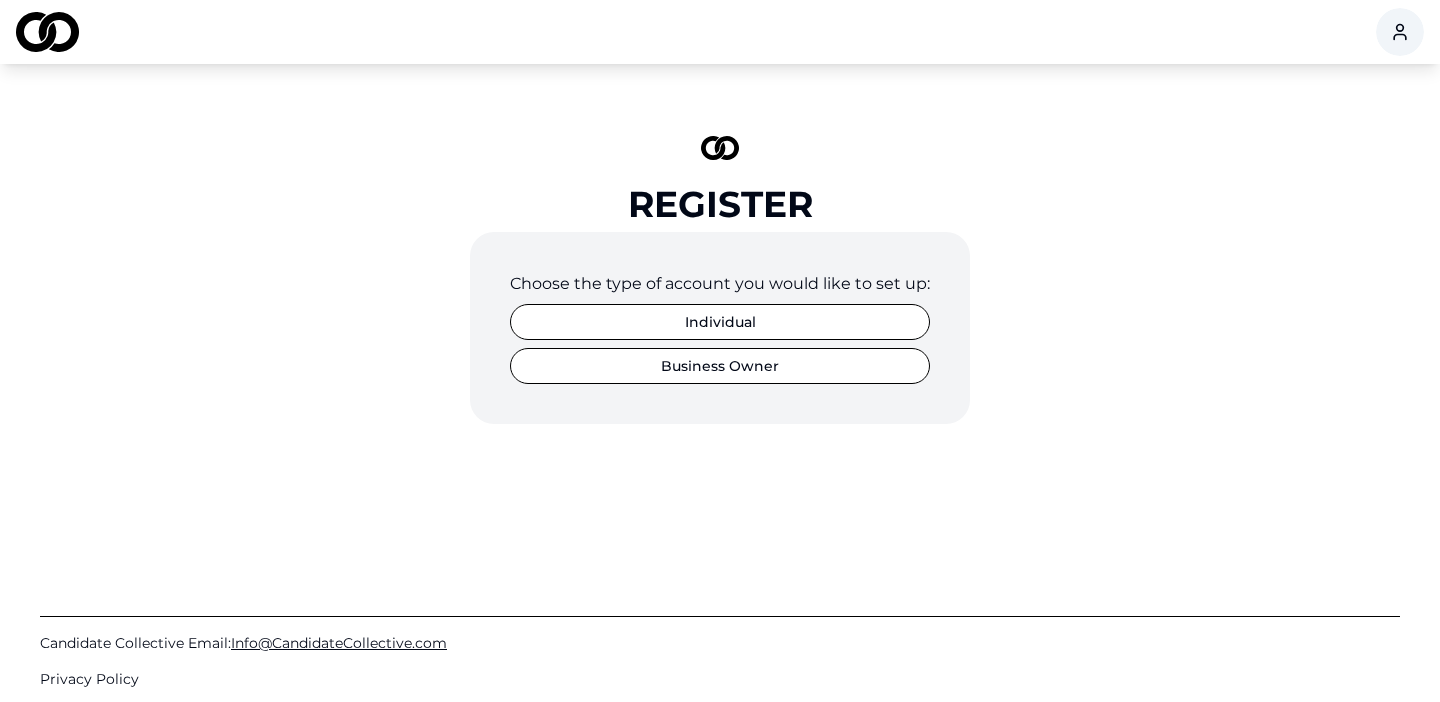 click on "Individual" at bounding box center [720, 322] 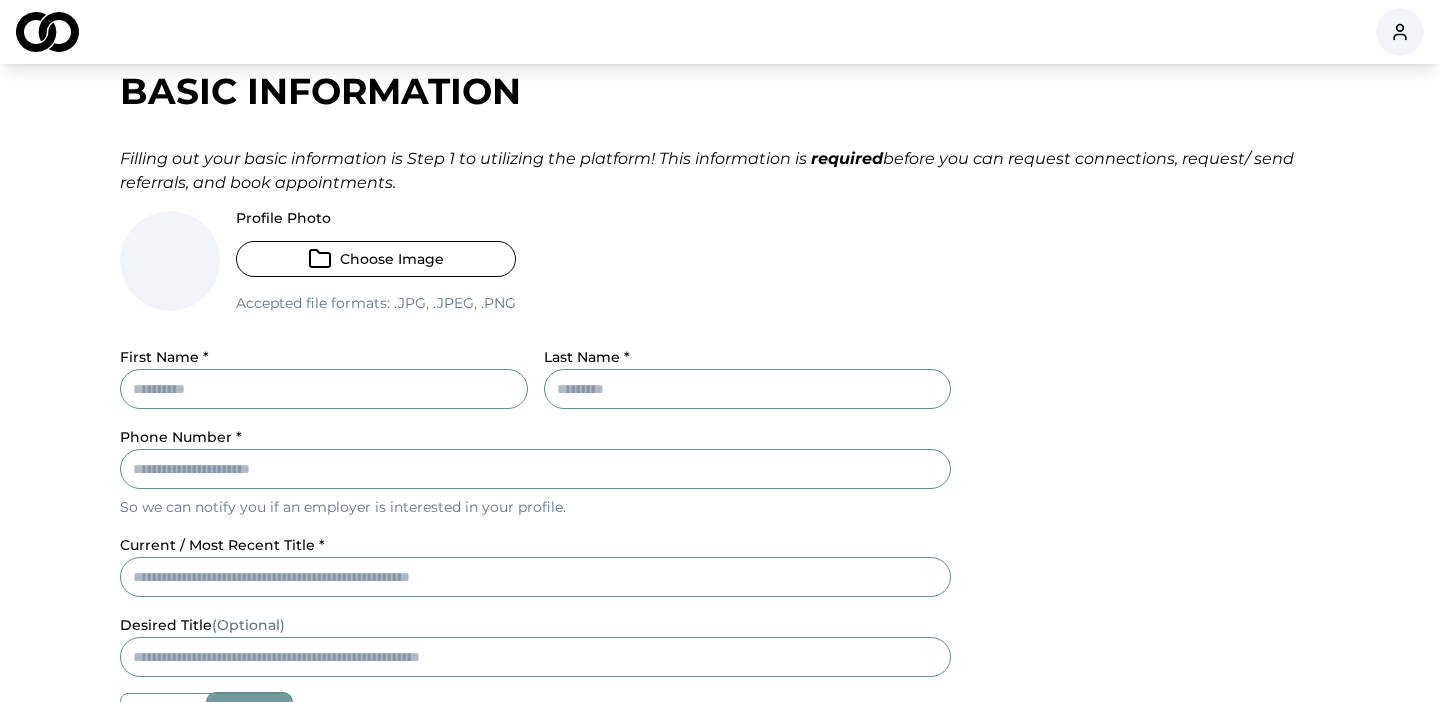 scroll, scrollTop: 61, scrollLeft: 0, axis: vertical 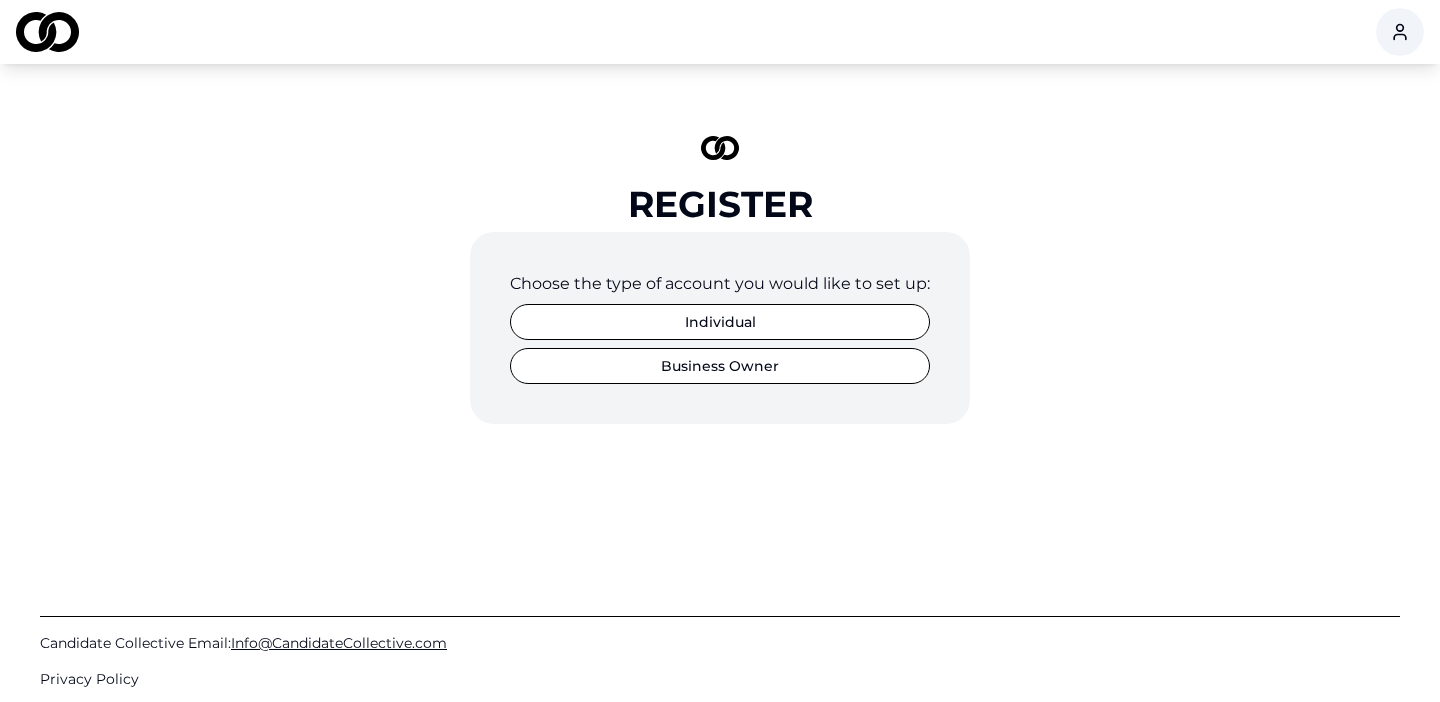 click on "Business Owner" at bounding box center (720, 366) 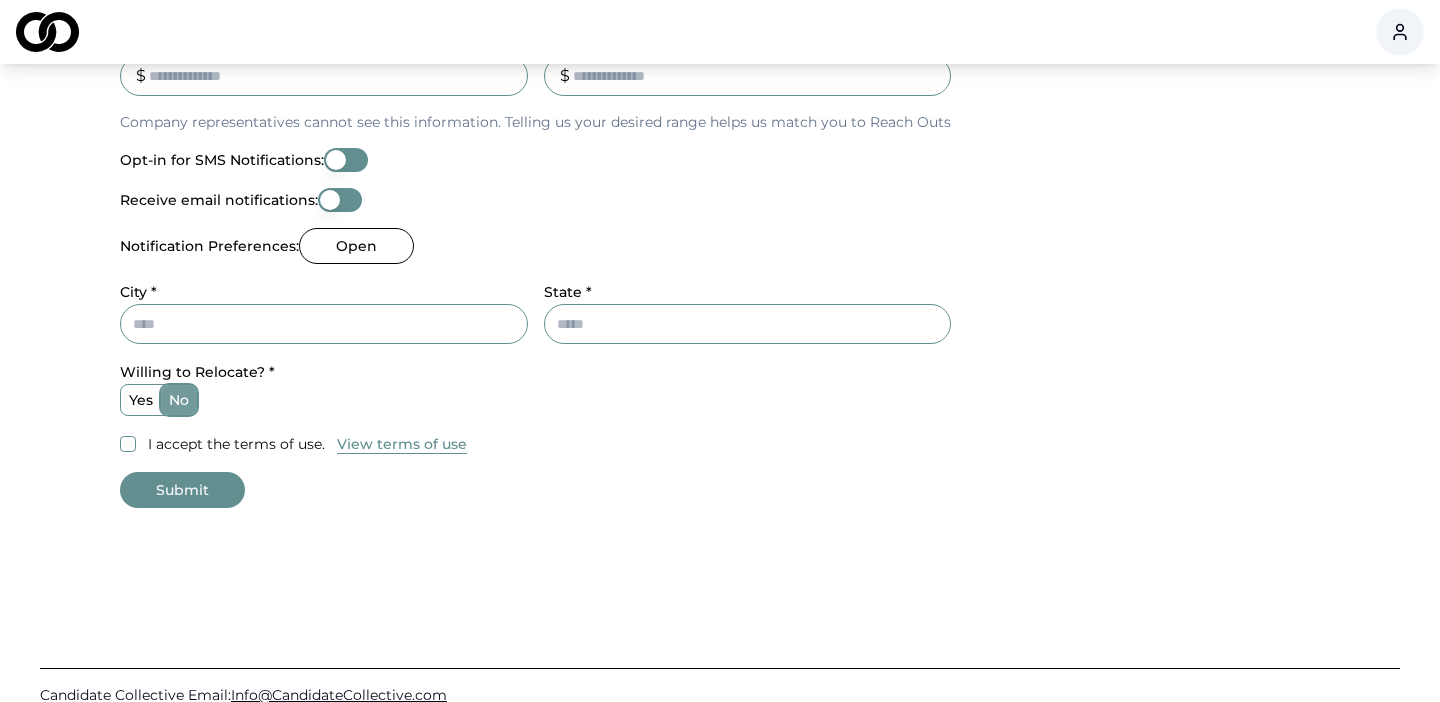 scroll, scrollTop: 0, scrollLeft: 0, axis: both 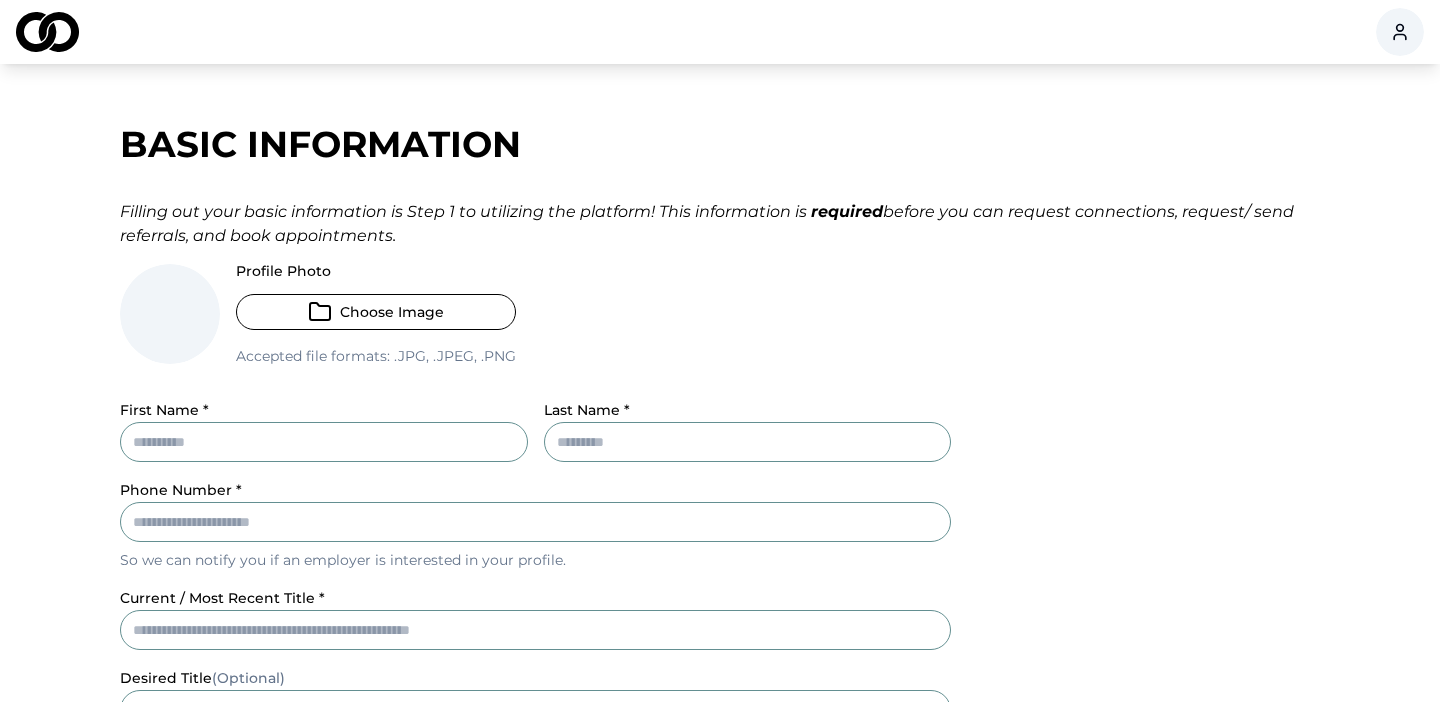 click on "First Name *" at bounding box center (324, 442) 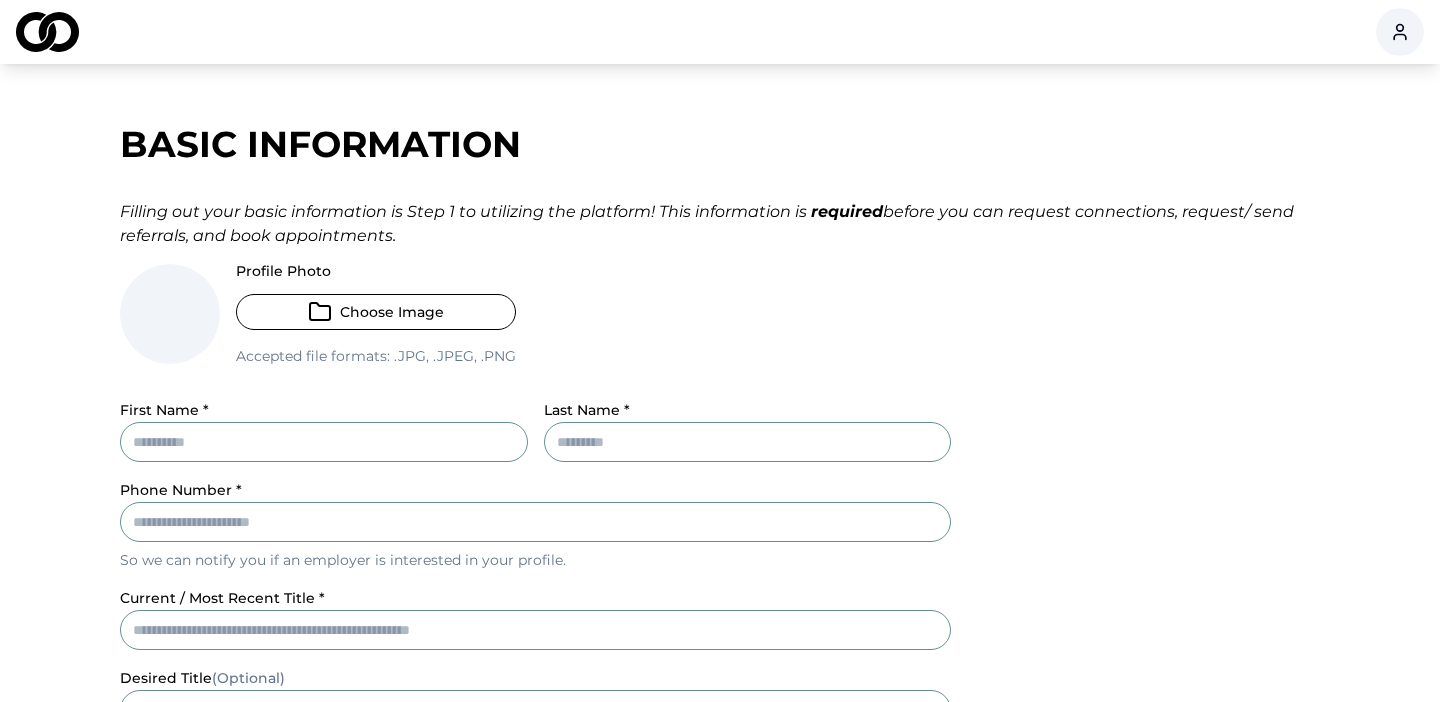type on "********" 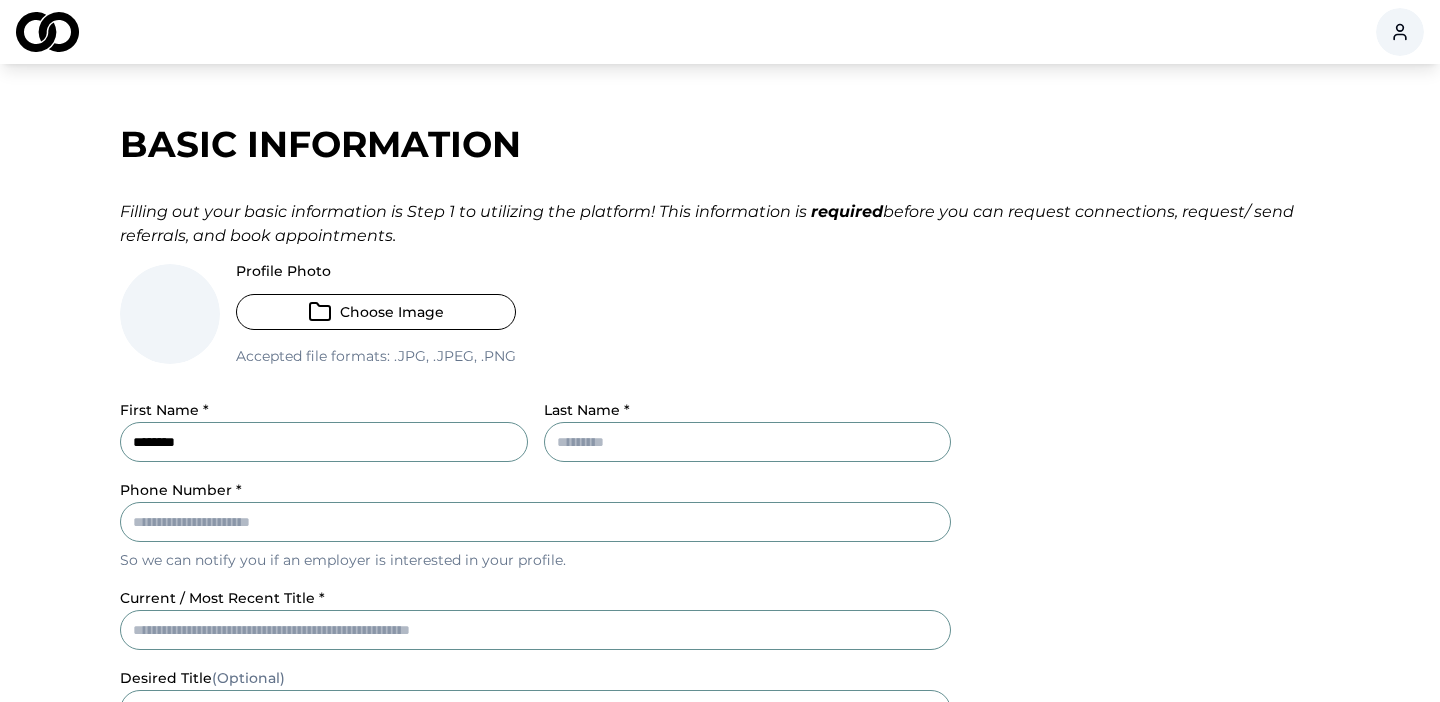 type on "**********" 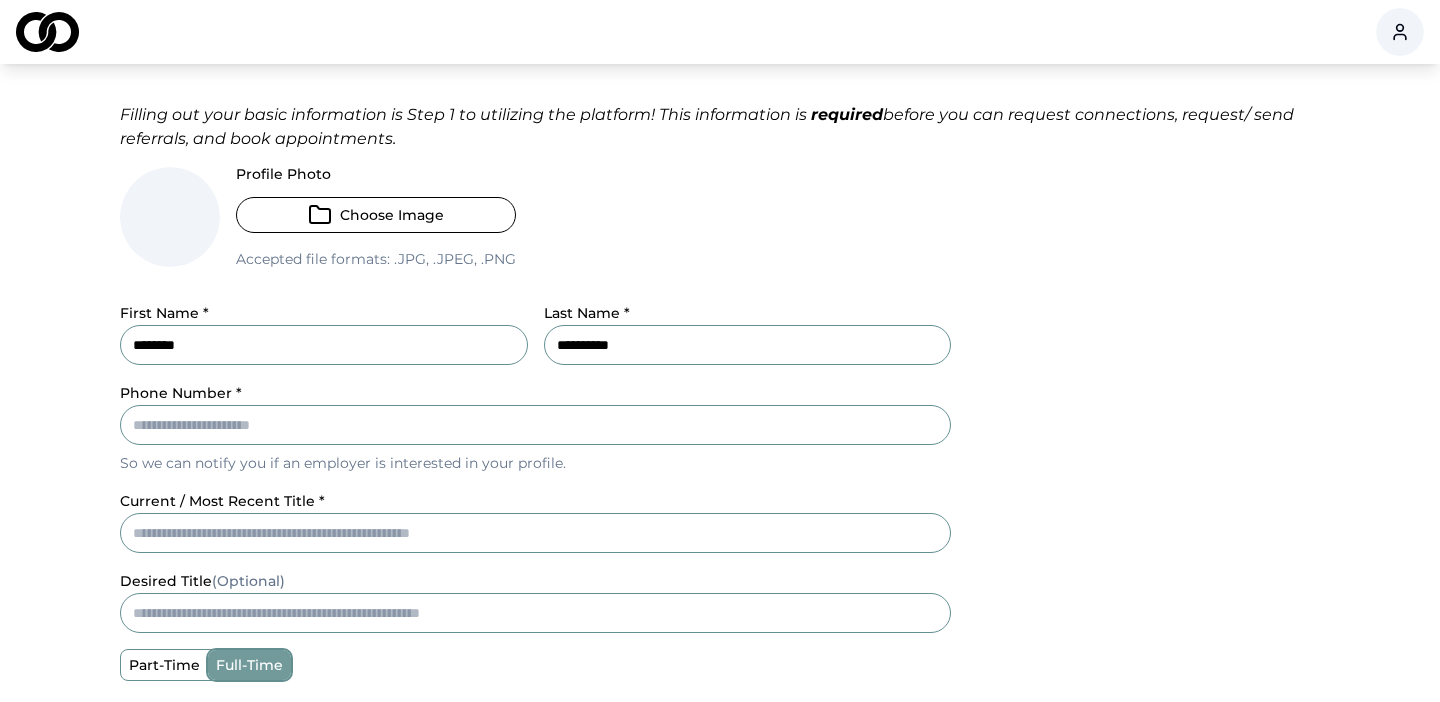 scroll, scrollTop: 108, scrollLeft: 0, axis: vertical 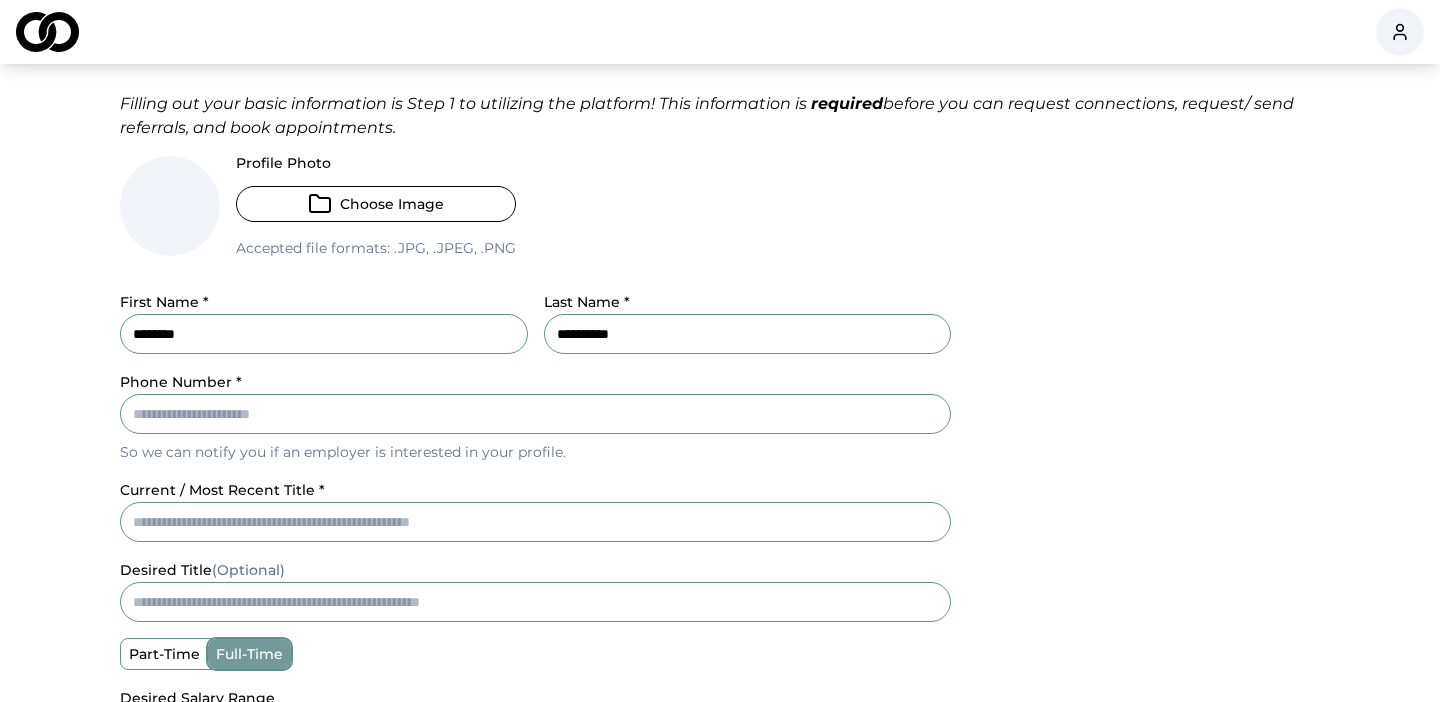 click on "Phone Number *" at bounding box center (535, 414) 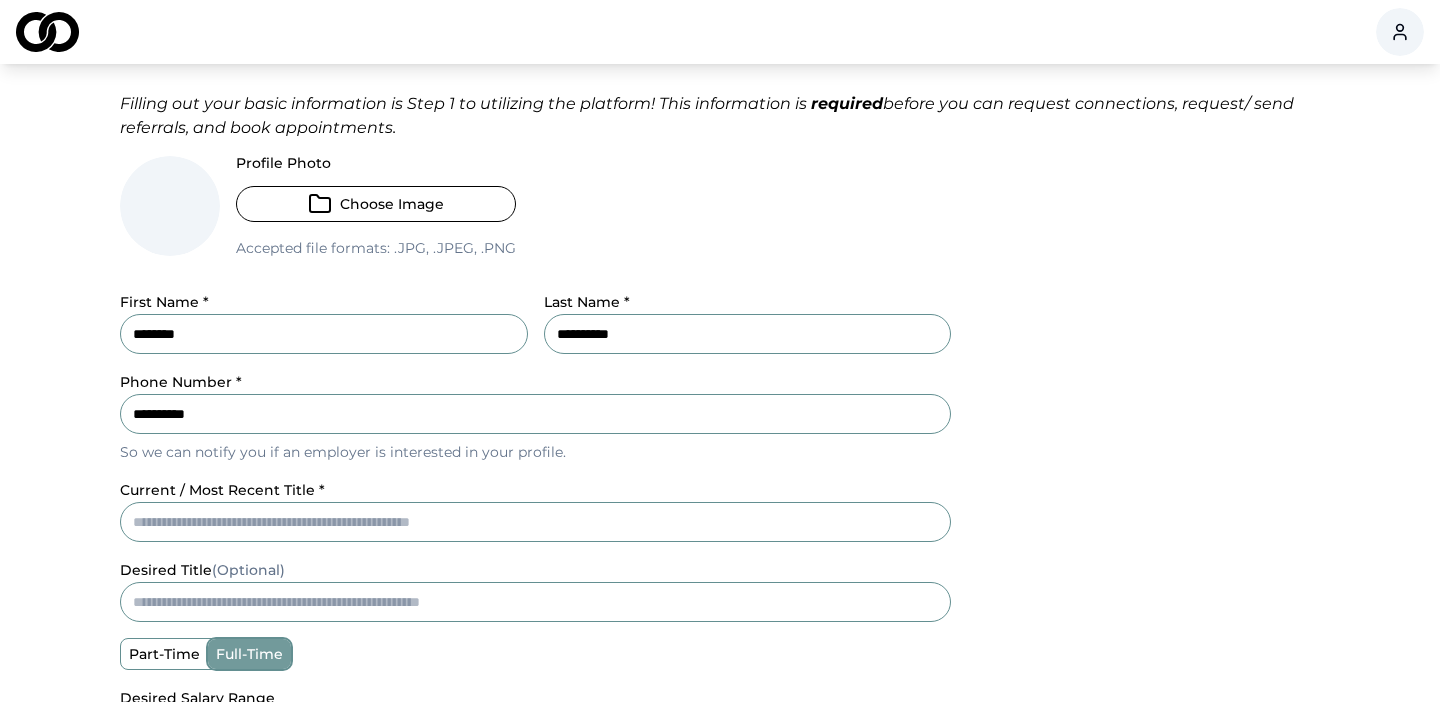 scroll, scrollTop: 171, scrollLeft: 0, axis: vertical 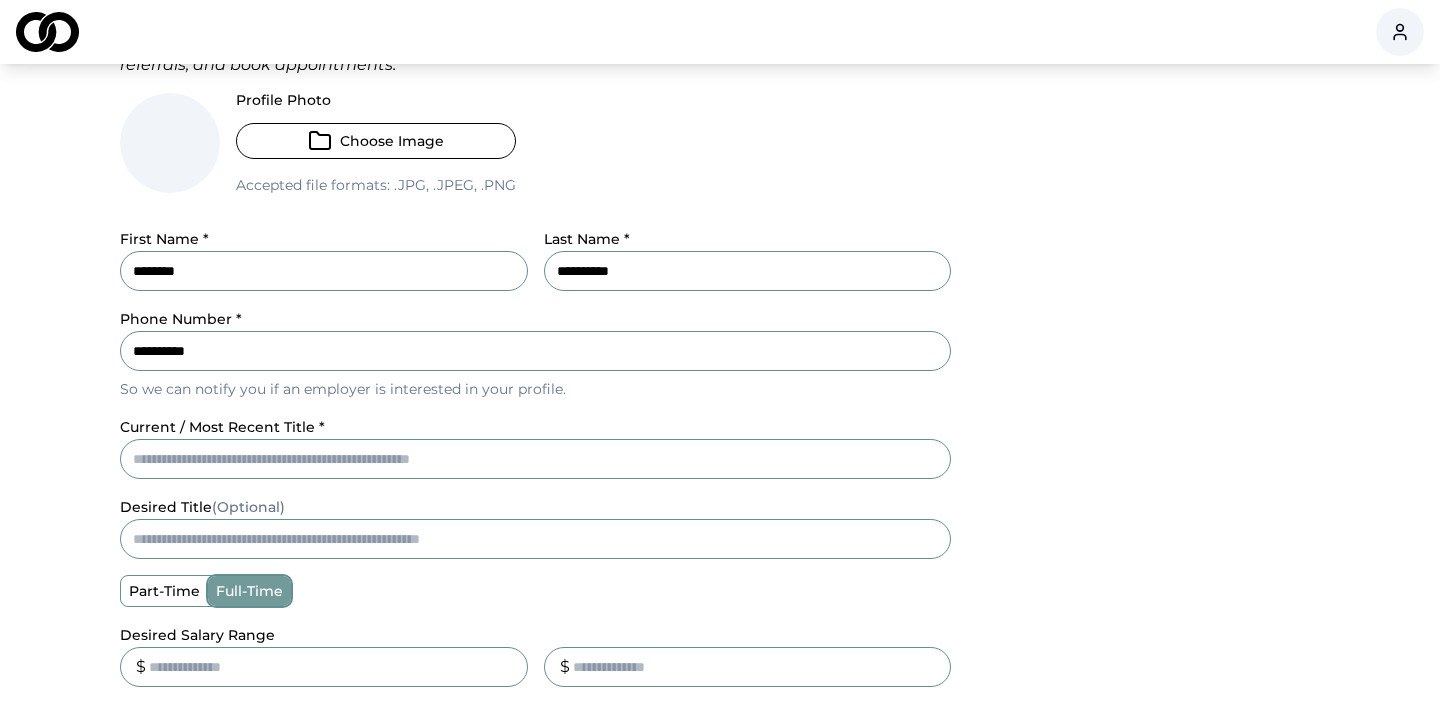 type on "**********" 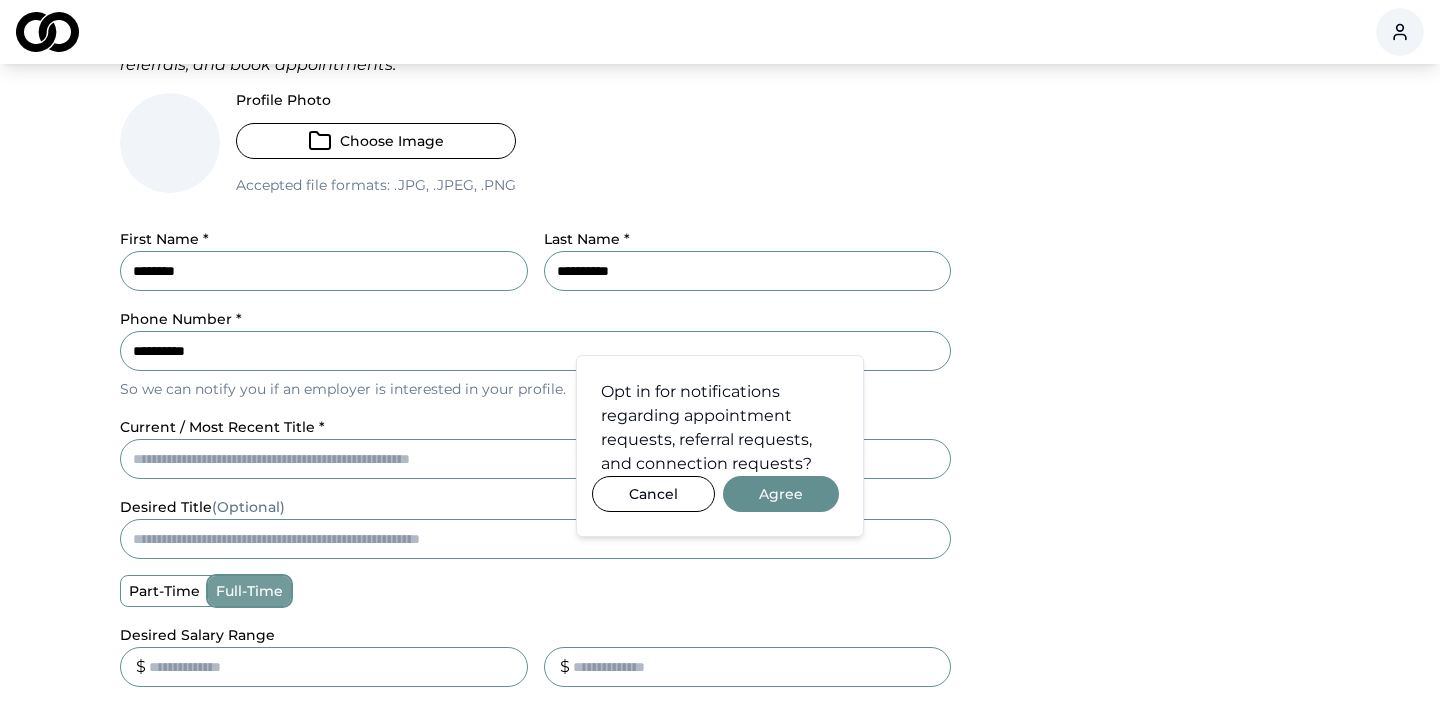 click on "Cancel" at bounding box center [653, 494] 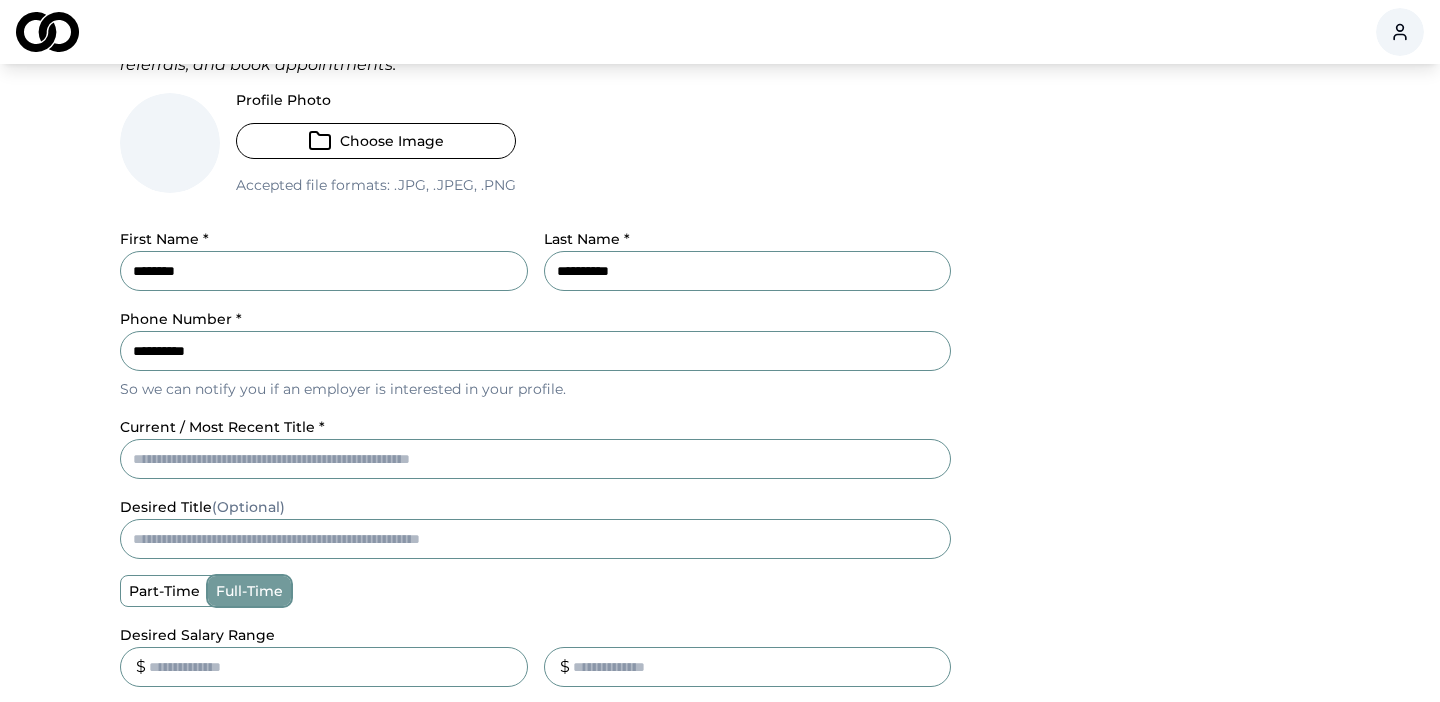 click on "current / most recent title *" at bounding box center [535, 459] 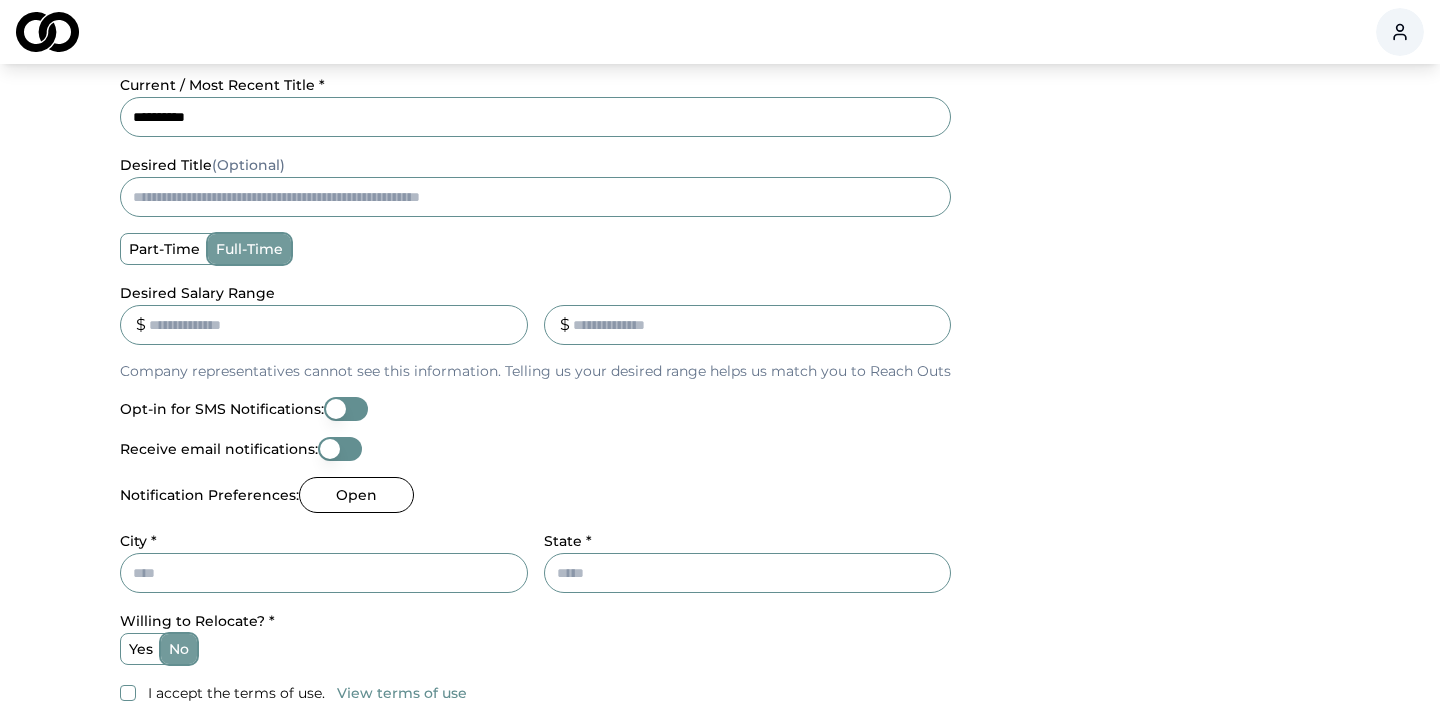 scroll, scrollTop: 606, scrollLeft: 0, axis: vertical 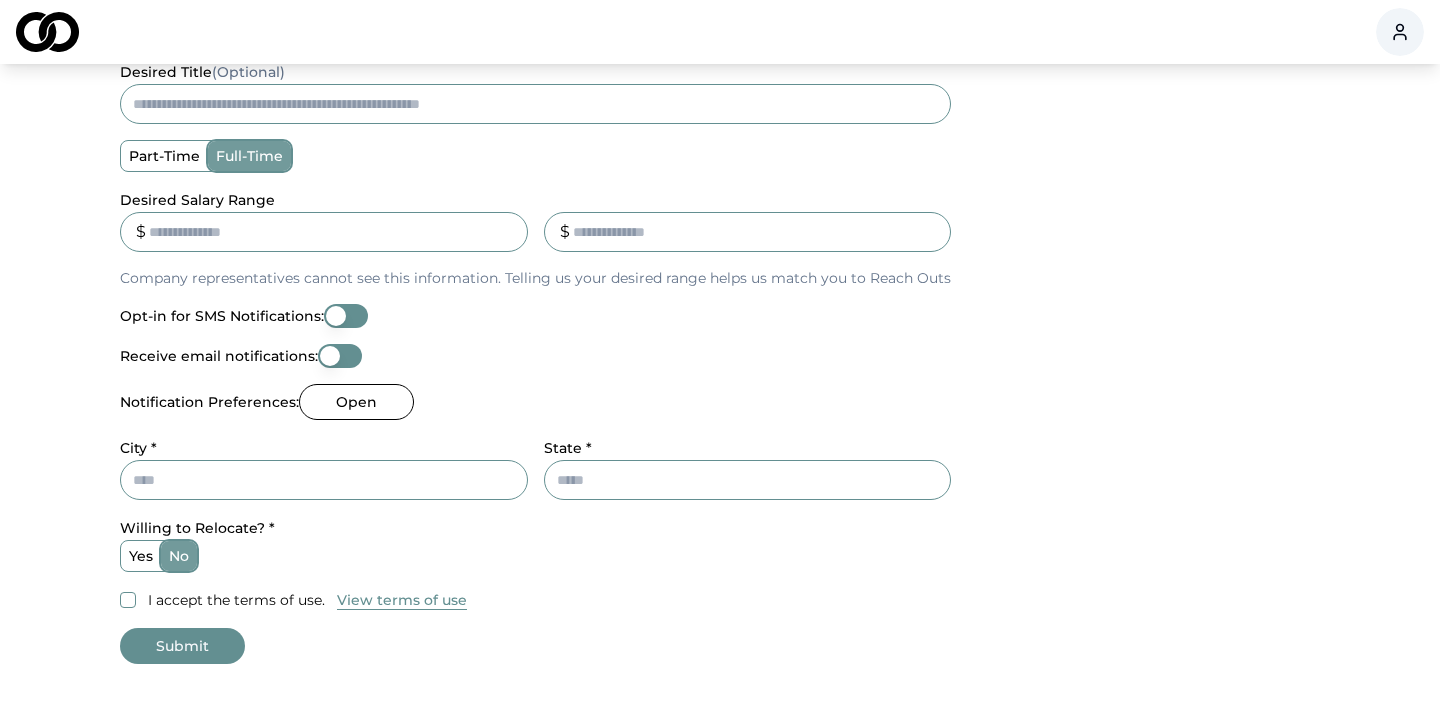 type on "**********" 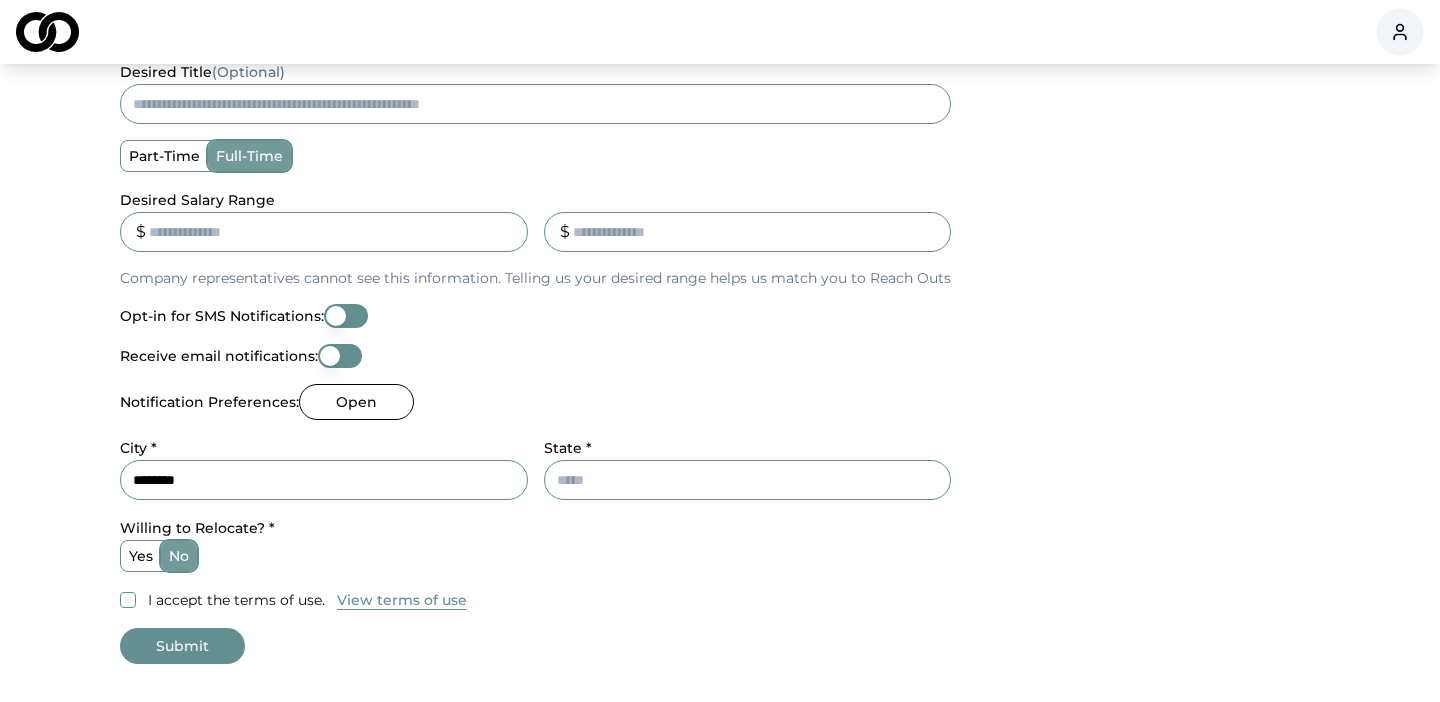 type on "********" 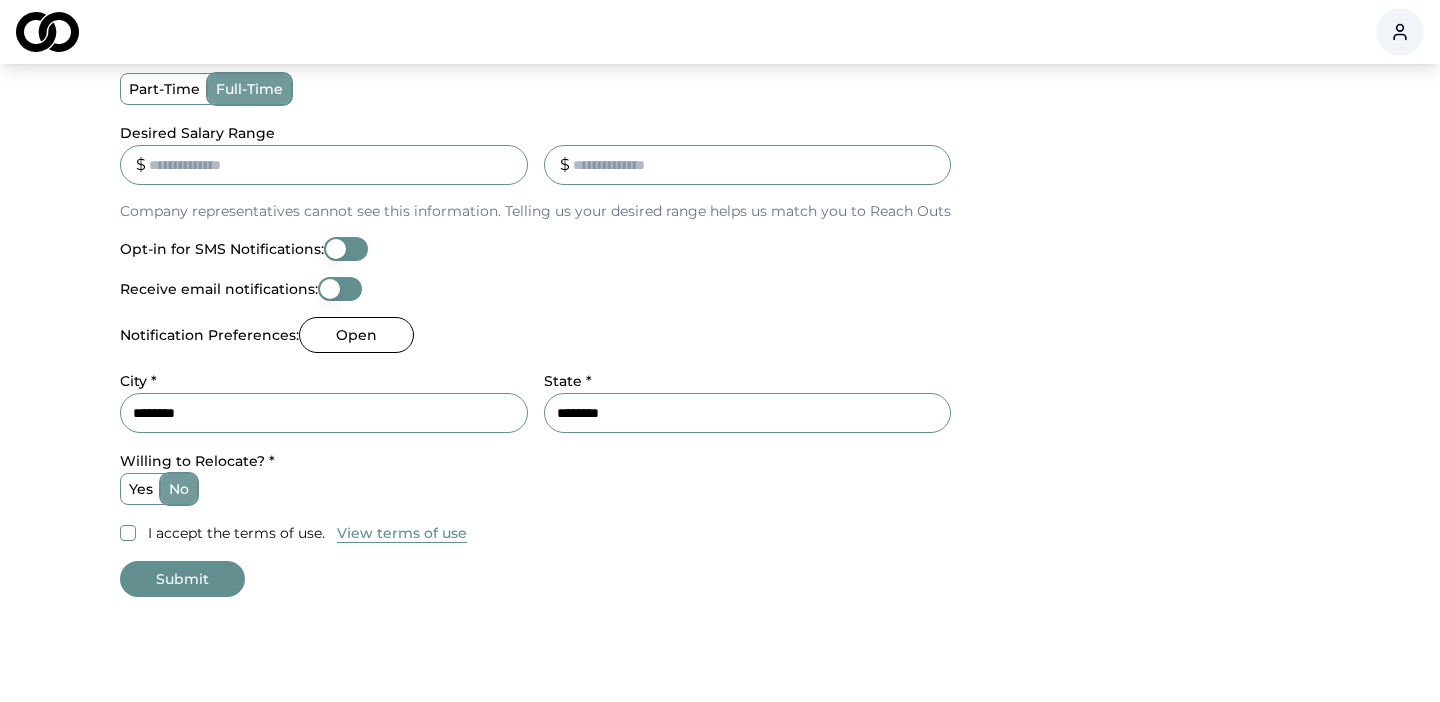 scroll, scrollTop: 674, scrollLeft: 0, axis: vertical 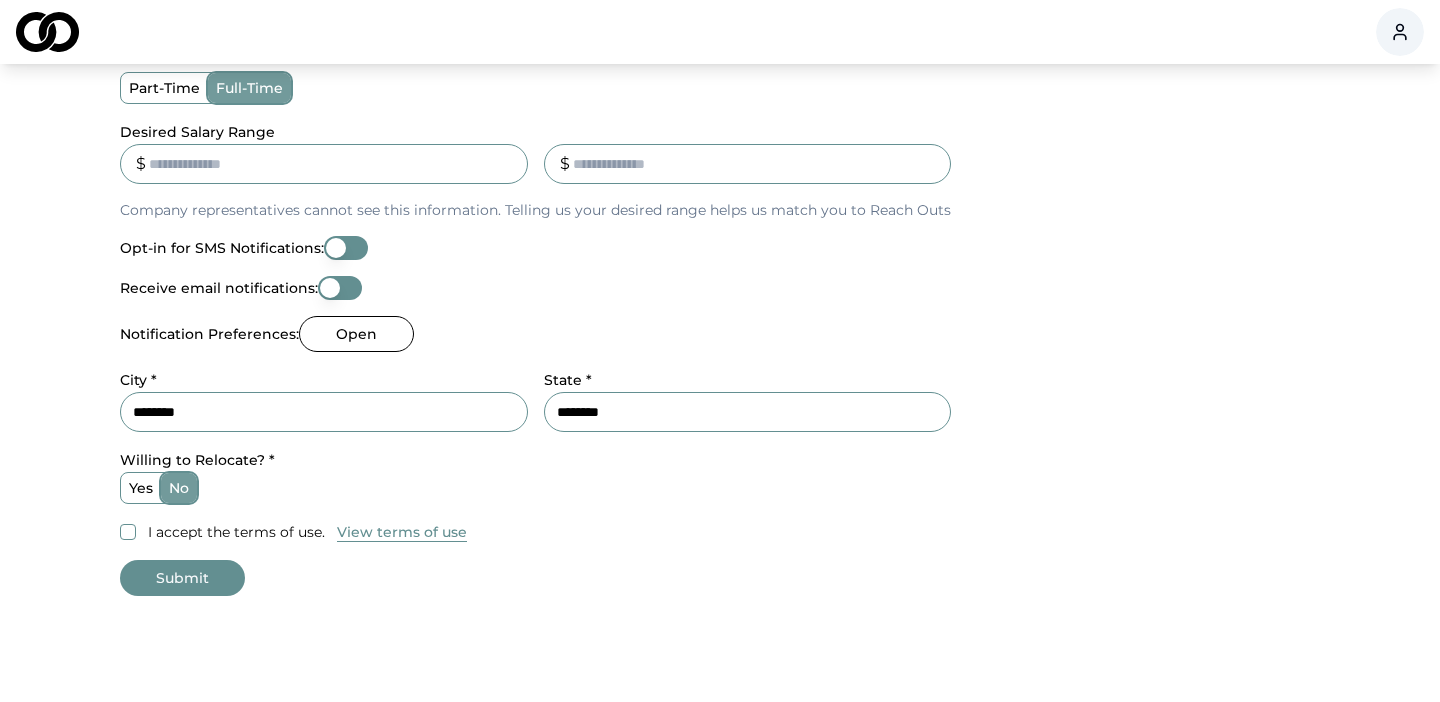 type on "********" 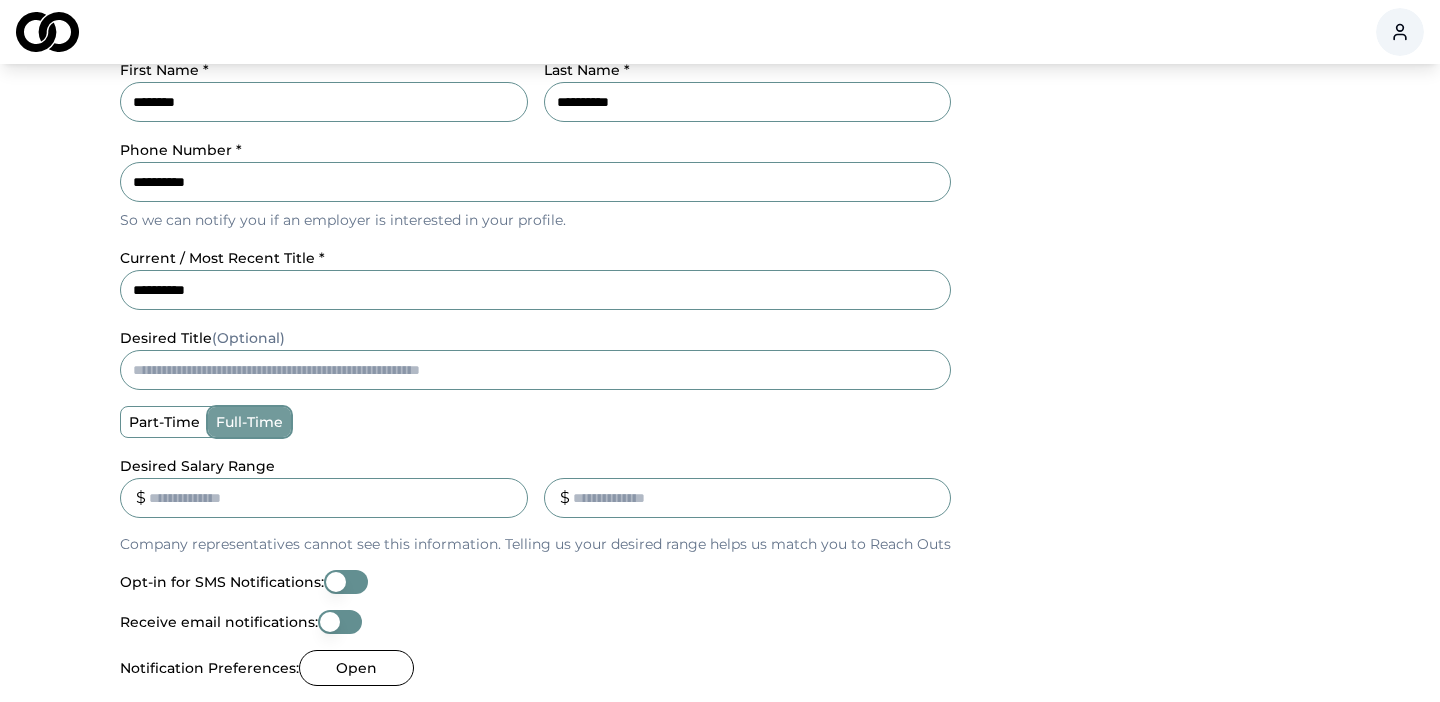 scroll, scrollTop: 937, scrollLeft: 0, axis: vertical 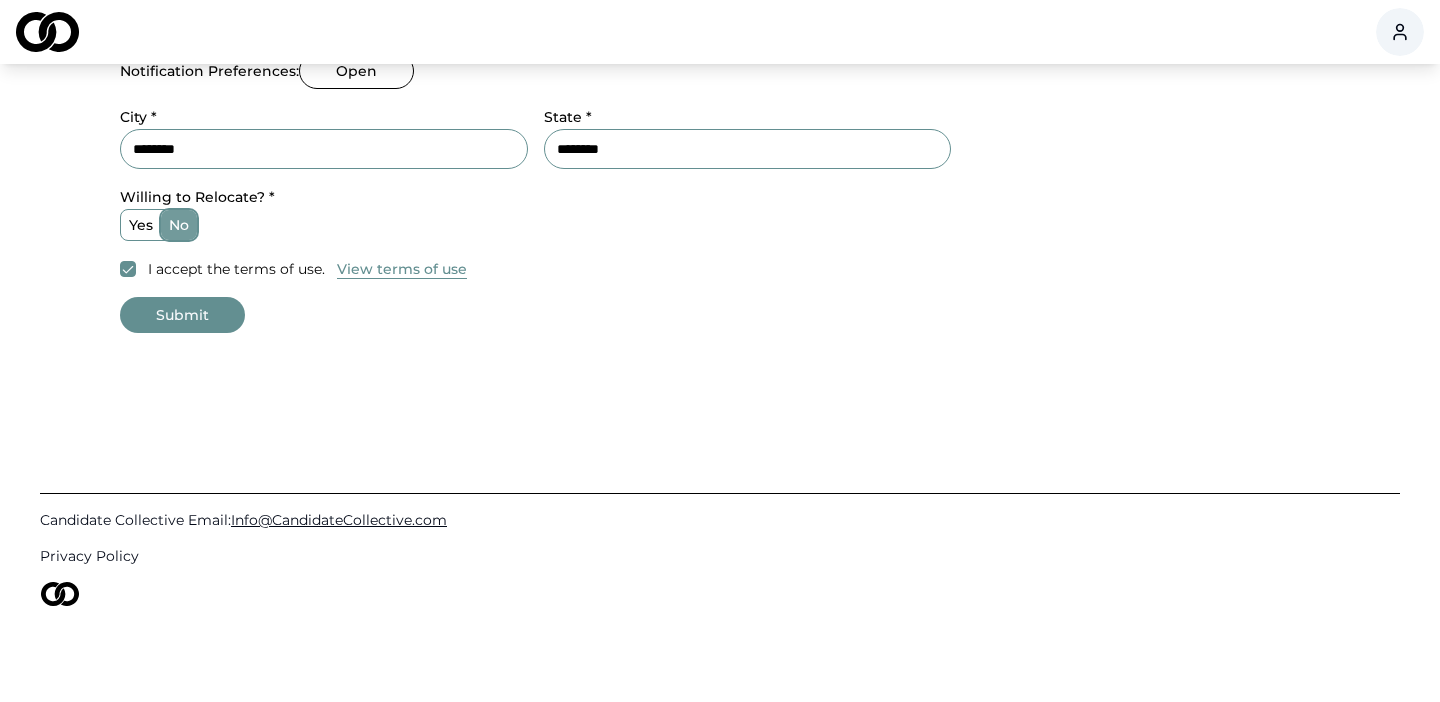 click on "Submit" at bounding box center (182, 315) 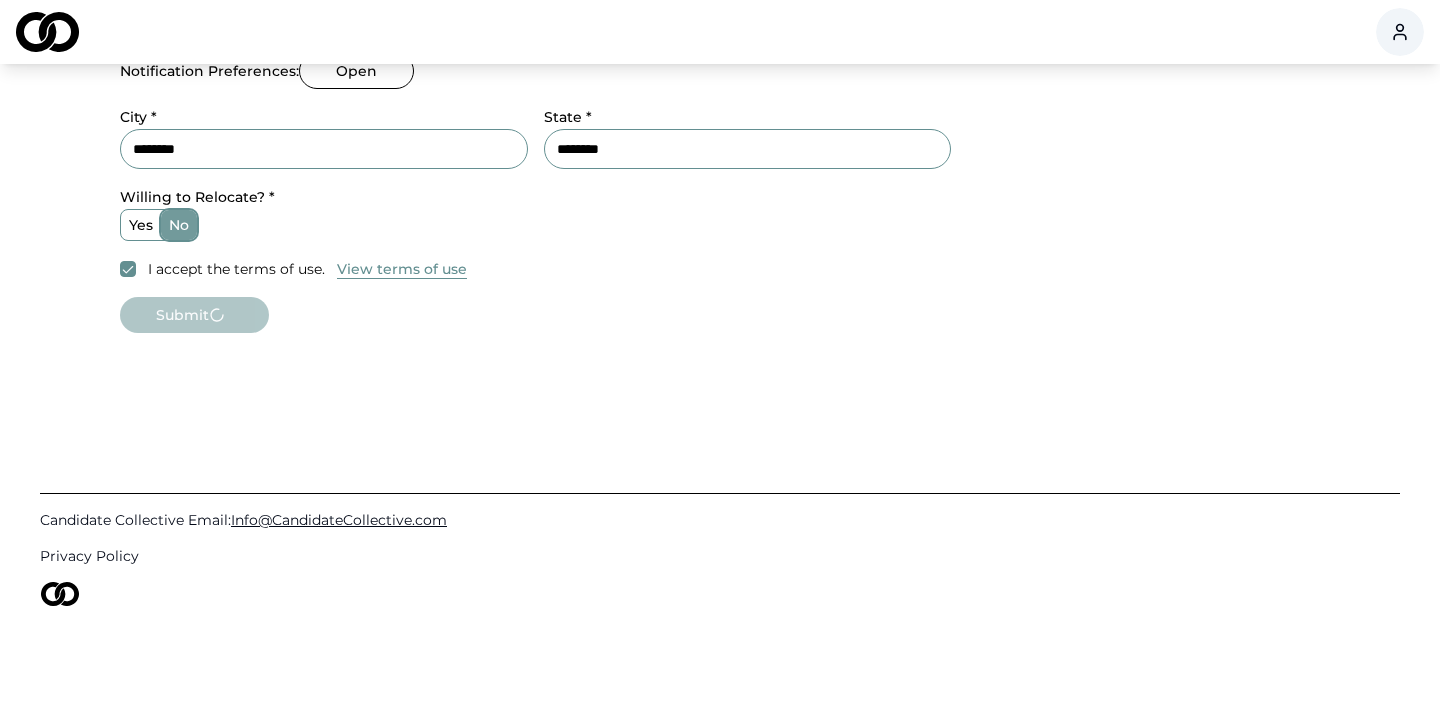 scroll, scrollTop: 0, scrollLeft: 0, axis: both 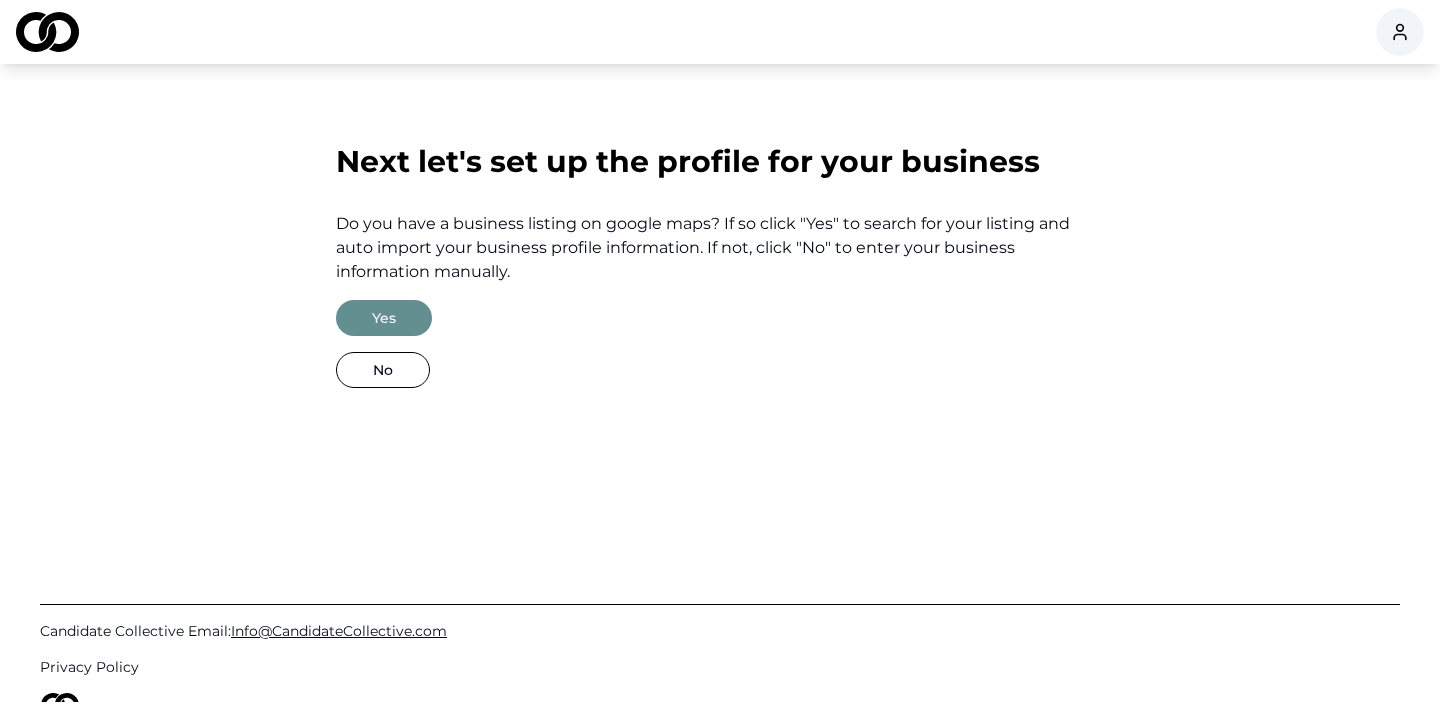 click on "Yes" at bounding box center (384, 318) 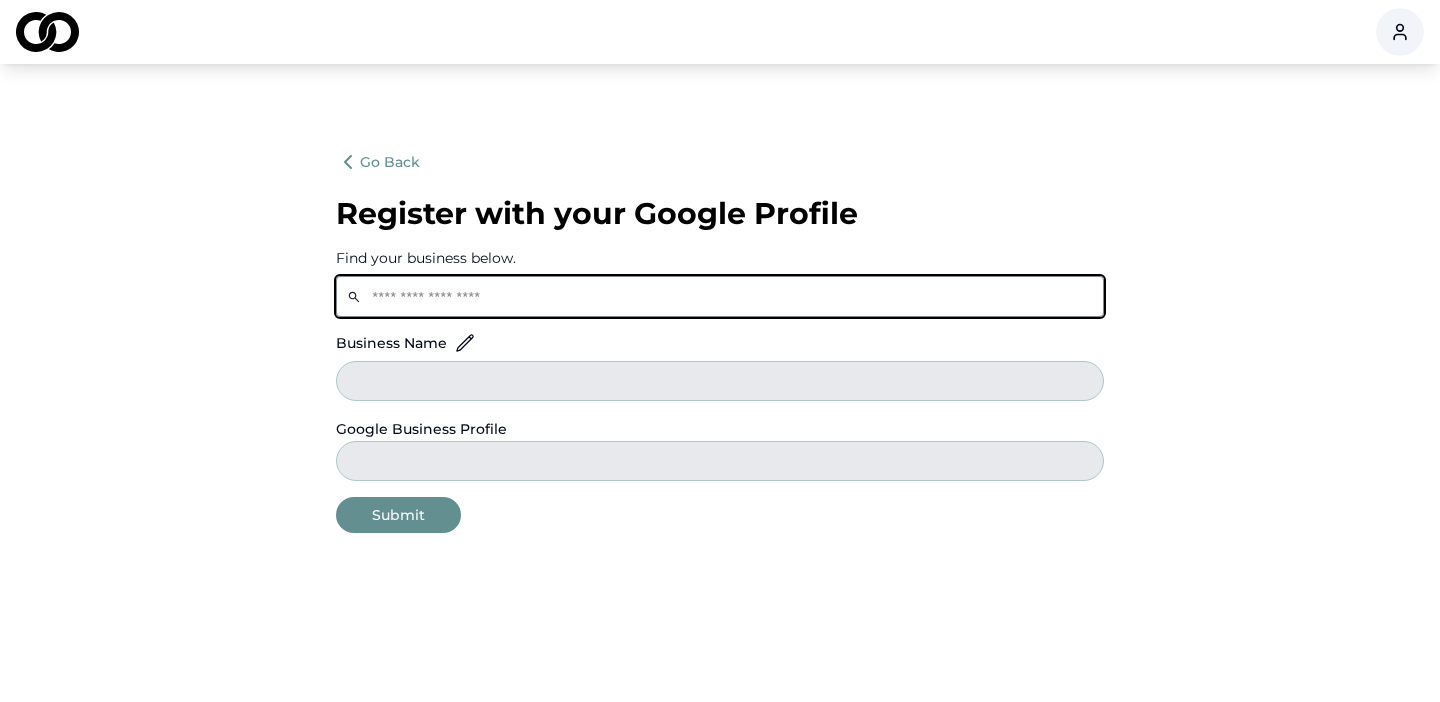 click 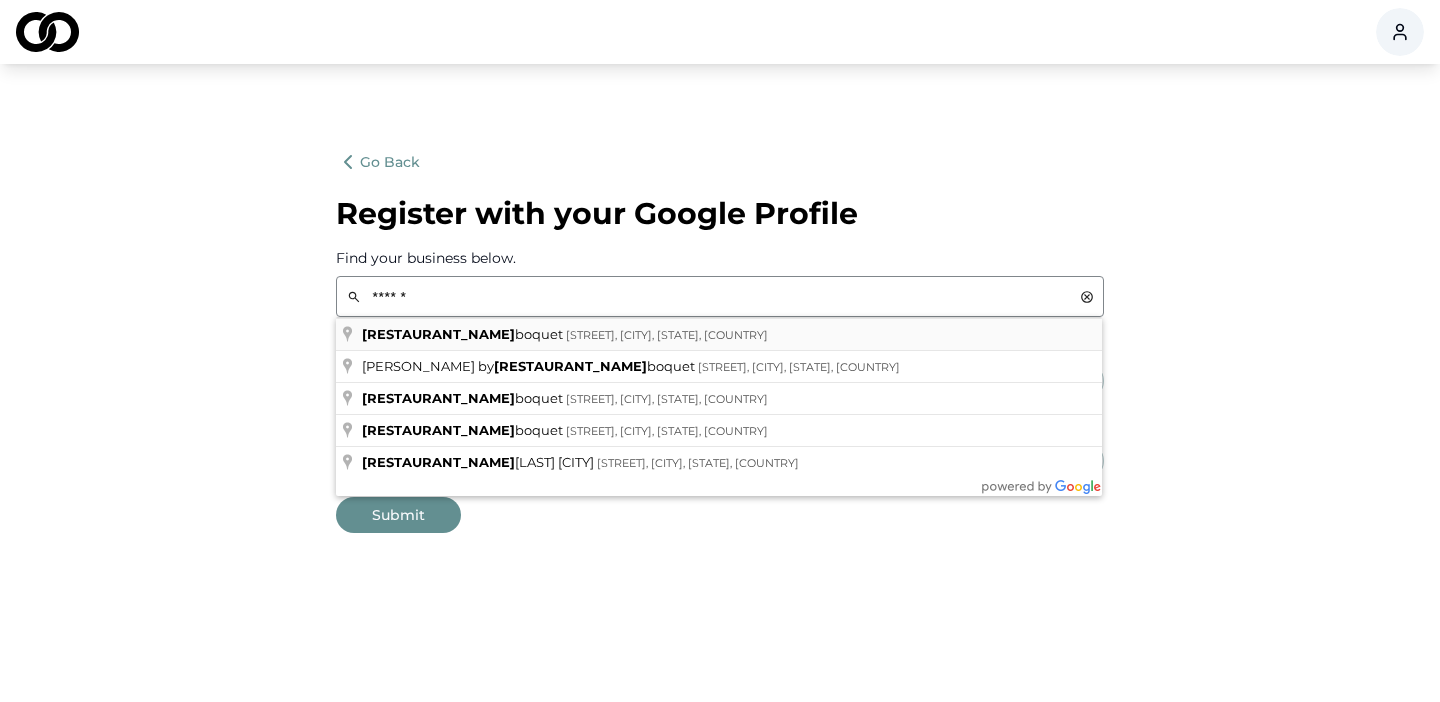 type on "**********" 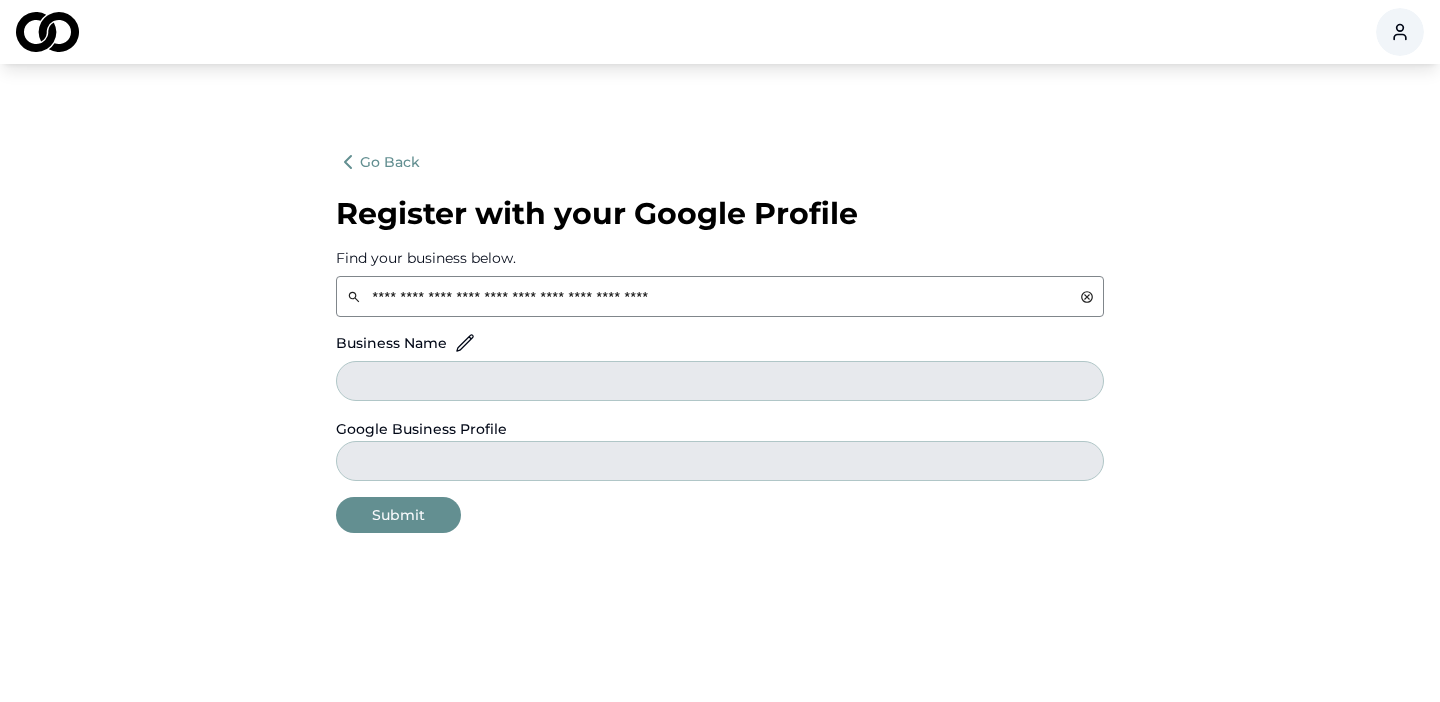 type on "**********" 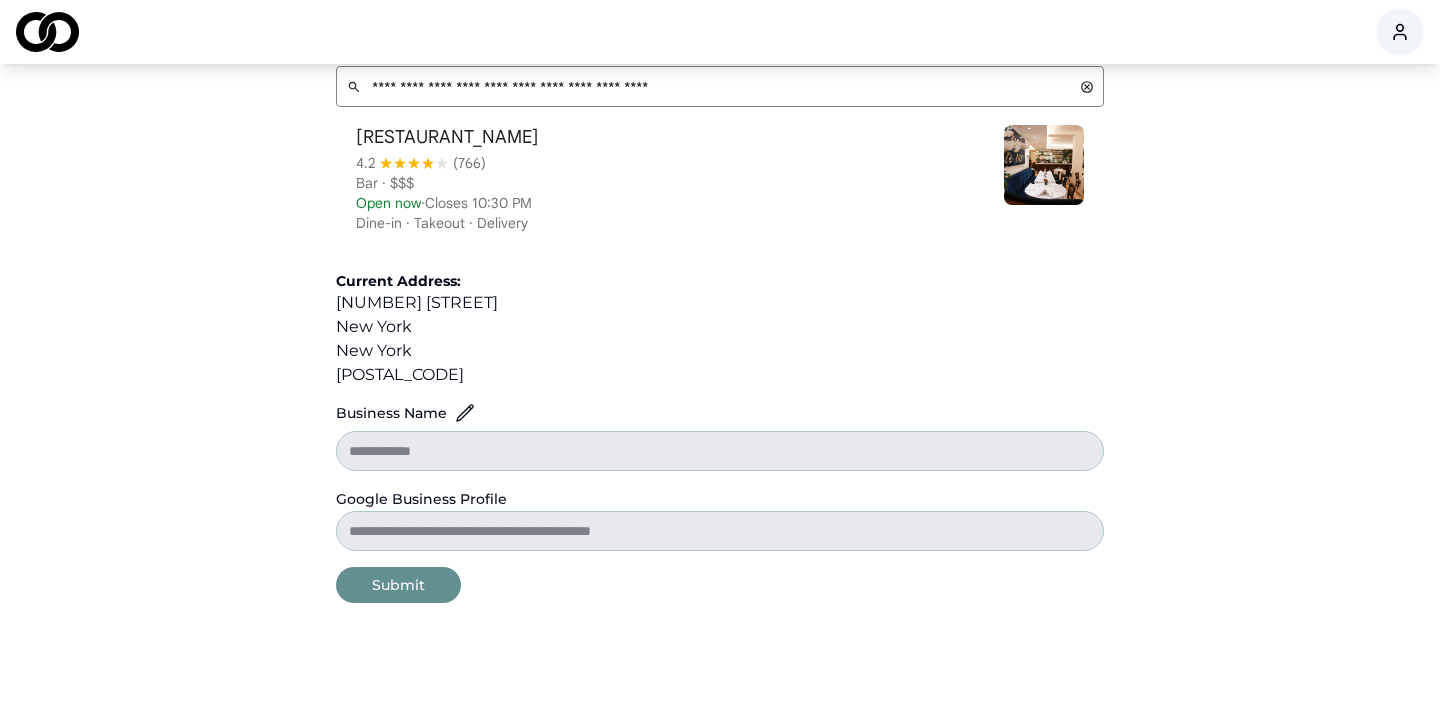 scroll, scrollTop: 275, scrollLeft: 0, axis: vertical 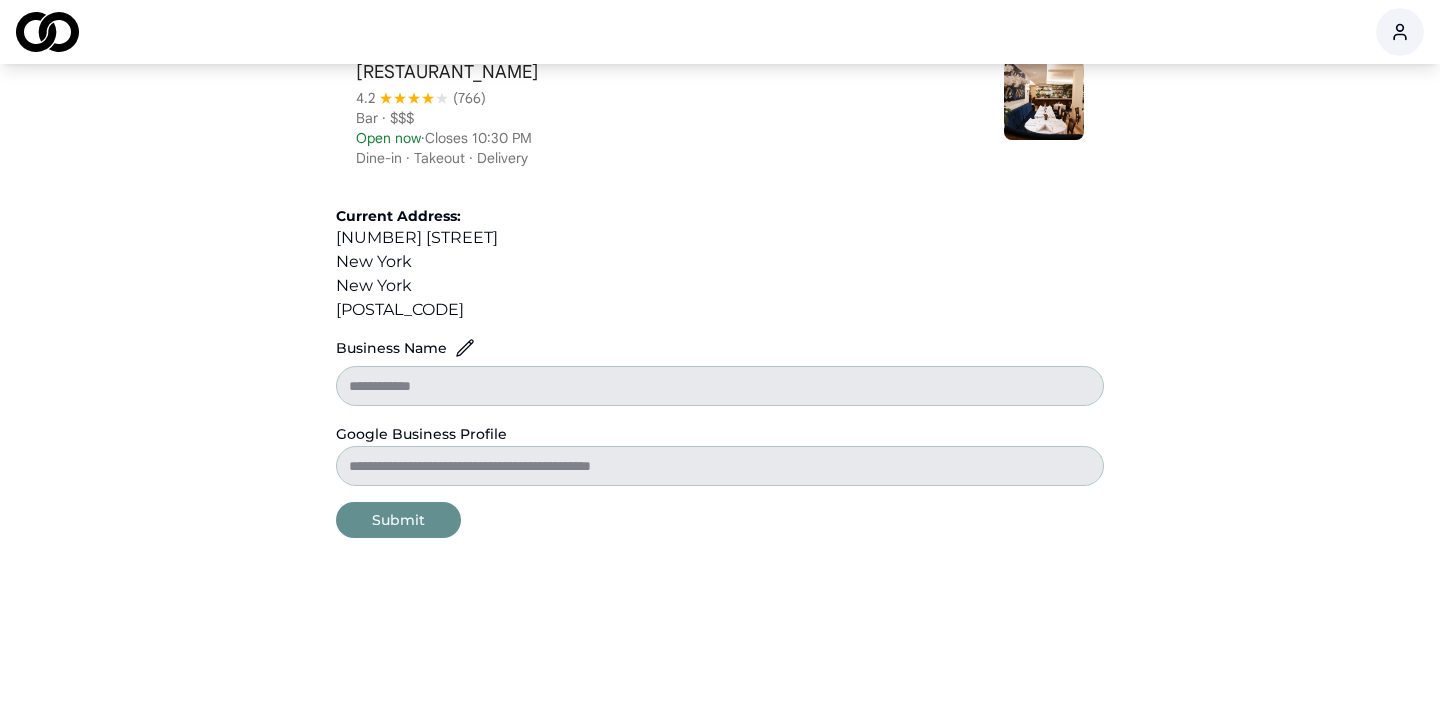click on "Submit" at bounding box center (398, 520) 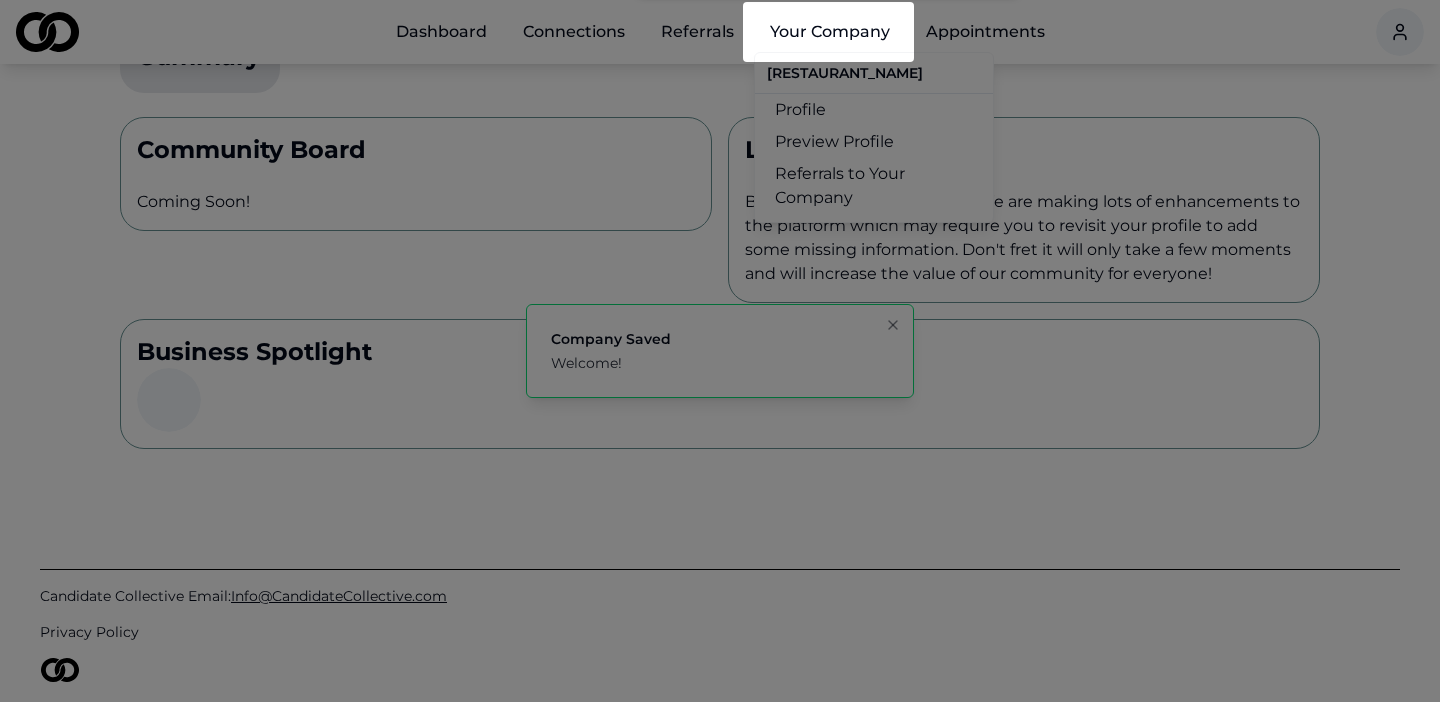scroll, scrollTop: 0, scrollLeft: 0, axis: both 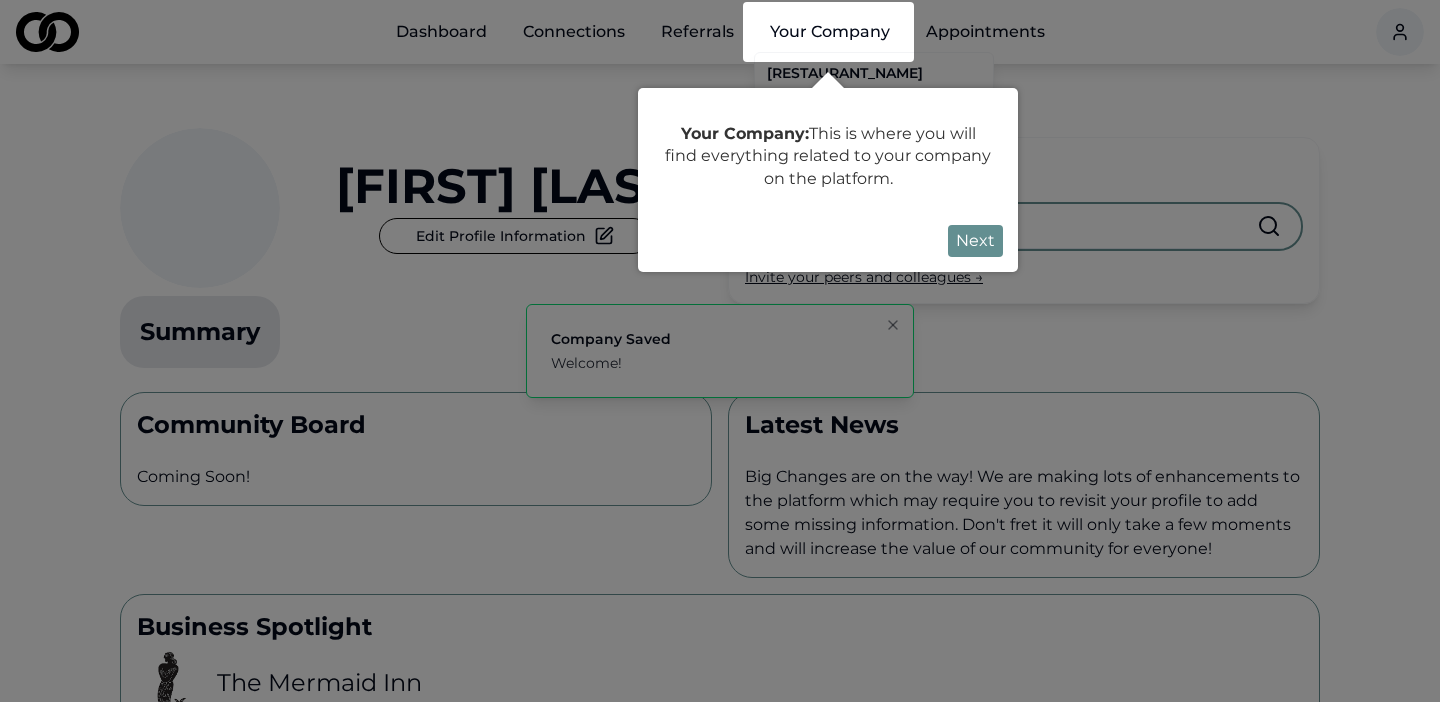 click on "Next" at bounding box center [975, 241] 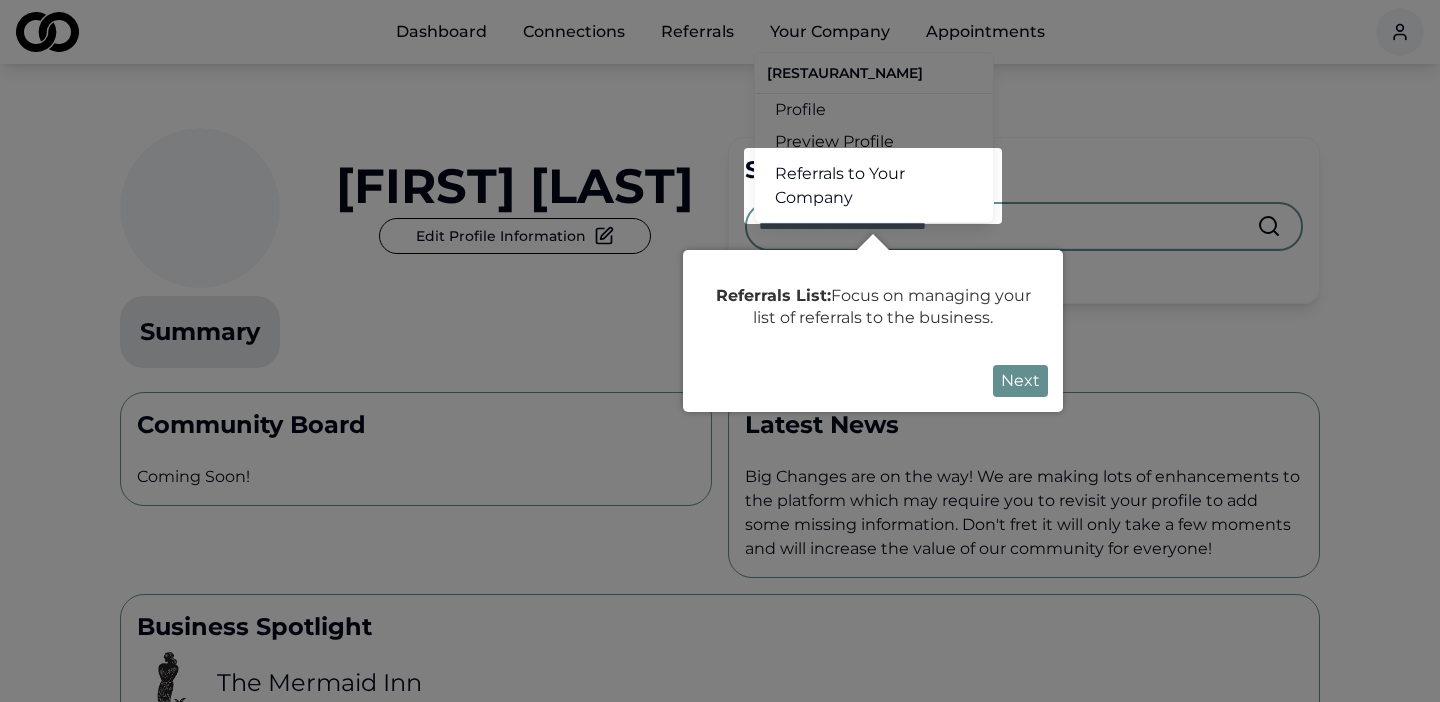 click on "Next" at bounding box center (1020, 381) 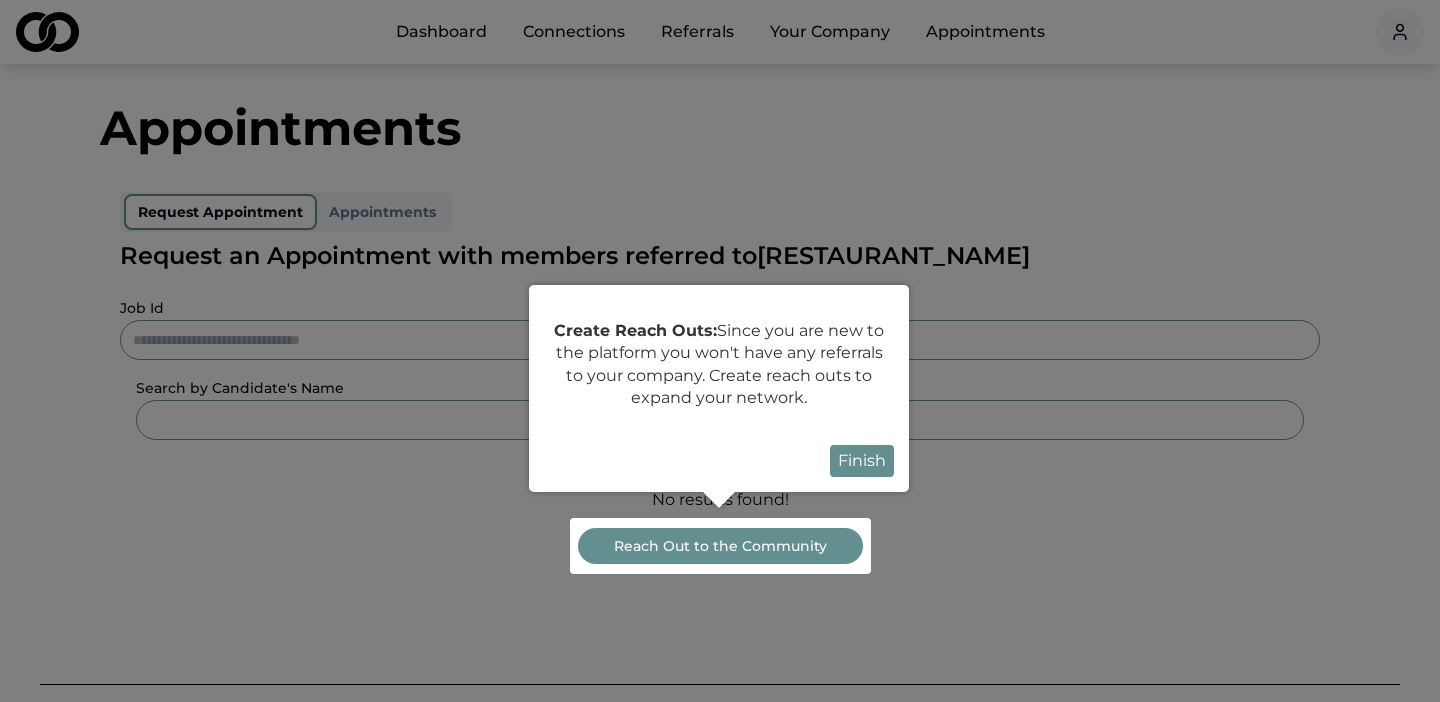 click on "Finish" at bounding box center [862, 461] 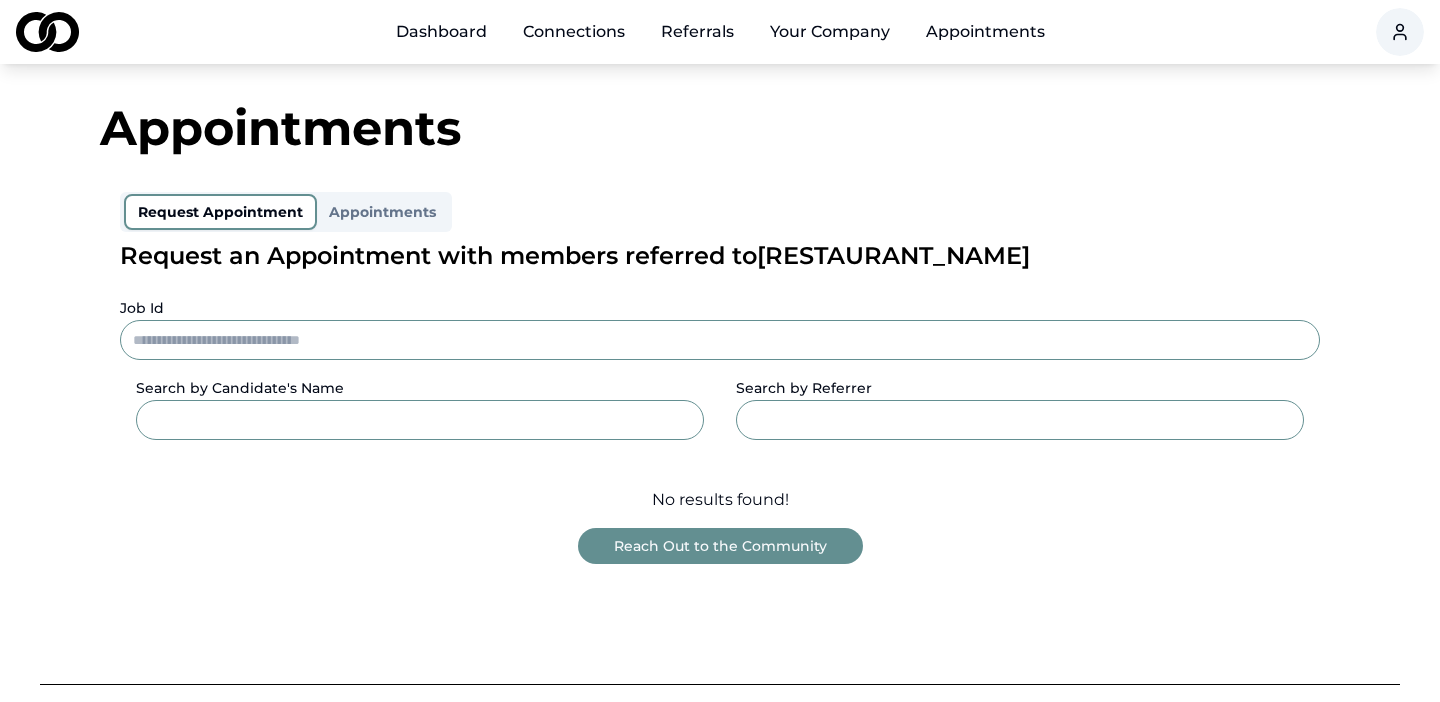 click on "Dashboard" at bounding box center [441, 32] 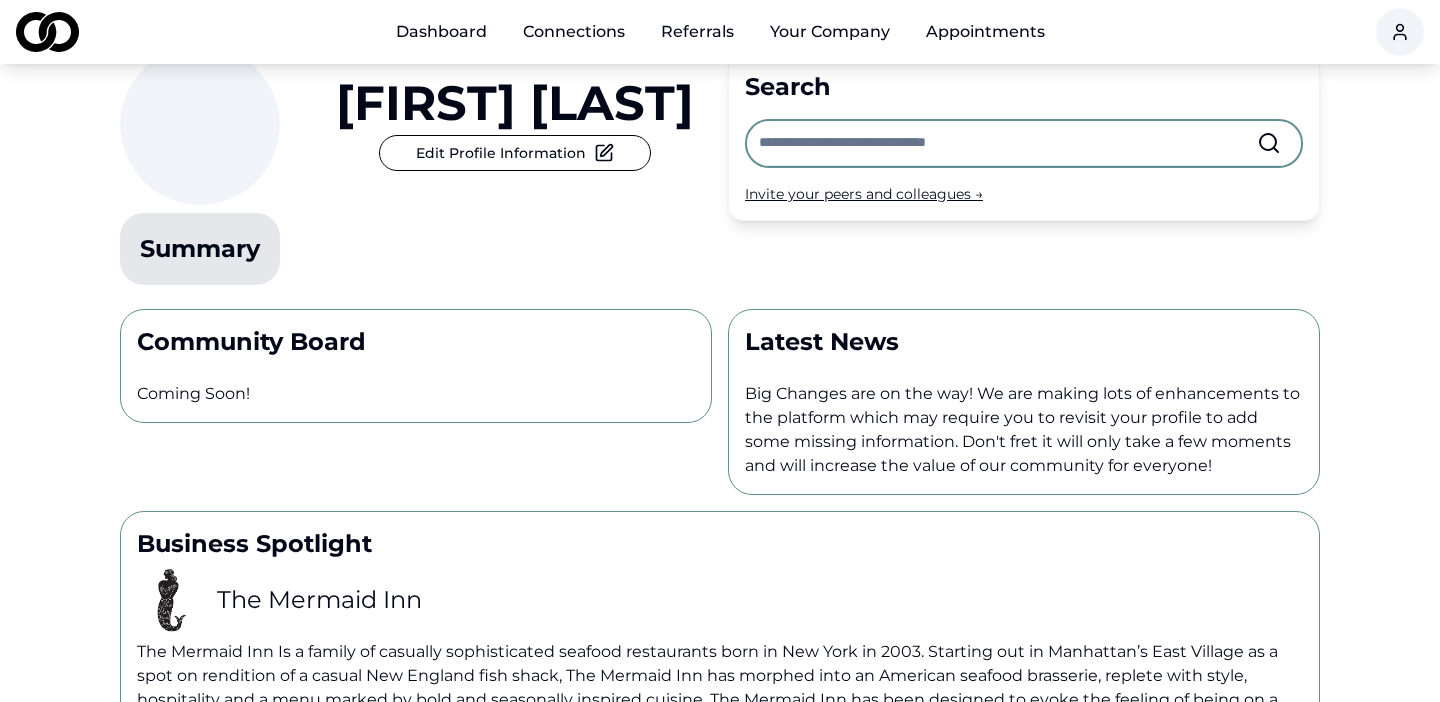scroll, scrollTop: 79, scrollLeft: 0, axis: vertical 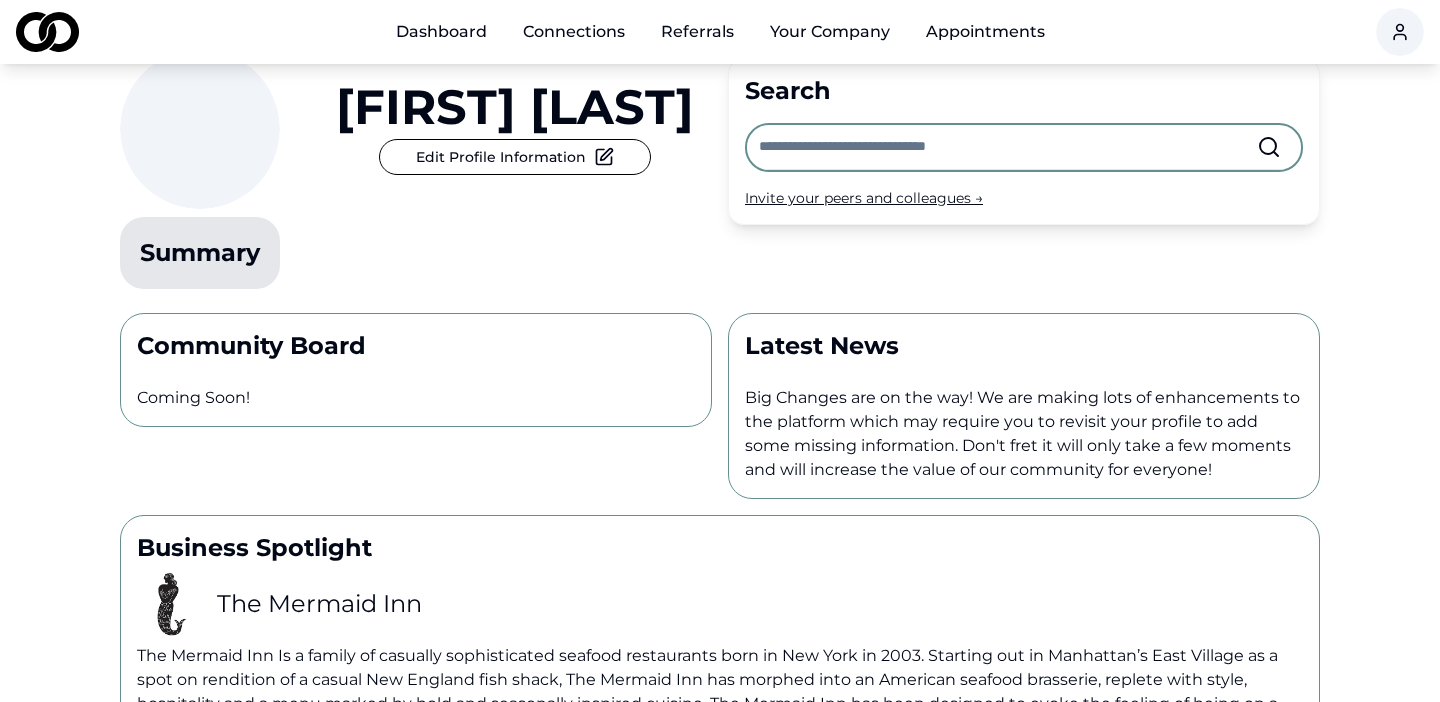 click on "Your Company" at bounding box center [830, 32] 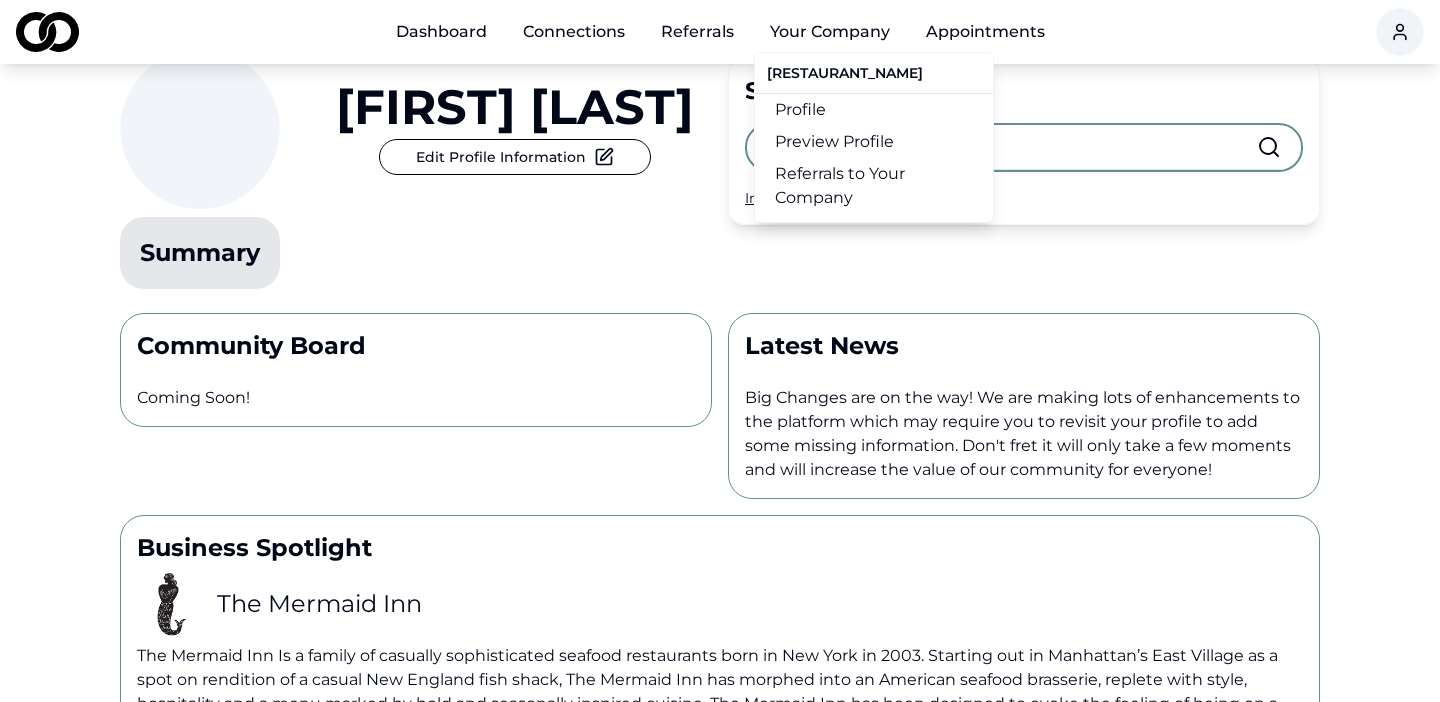 click on "Profile" at bounding box center (874, 110) 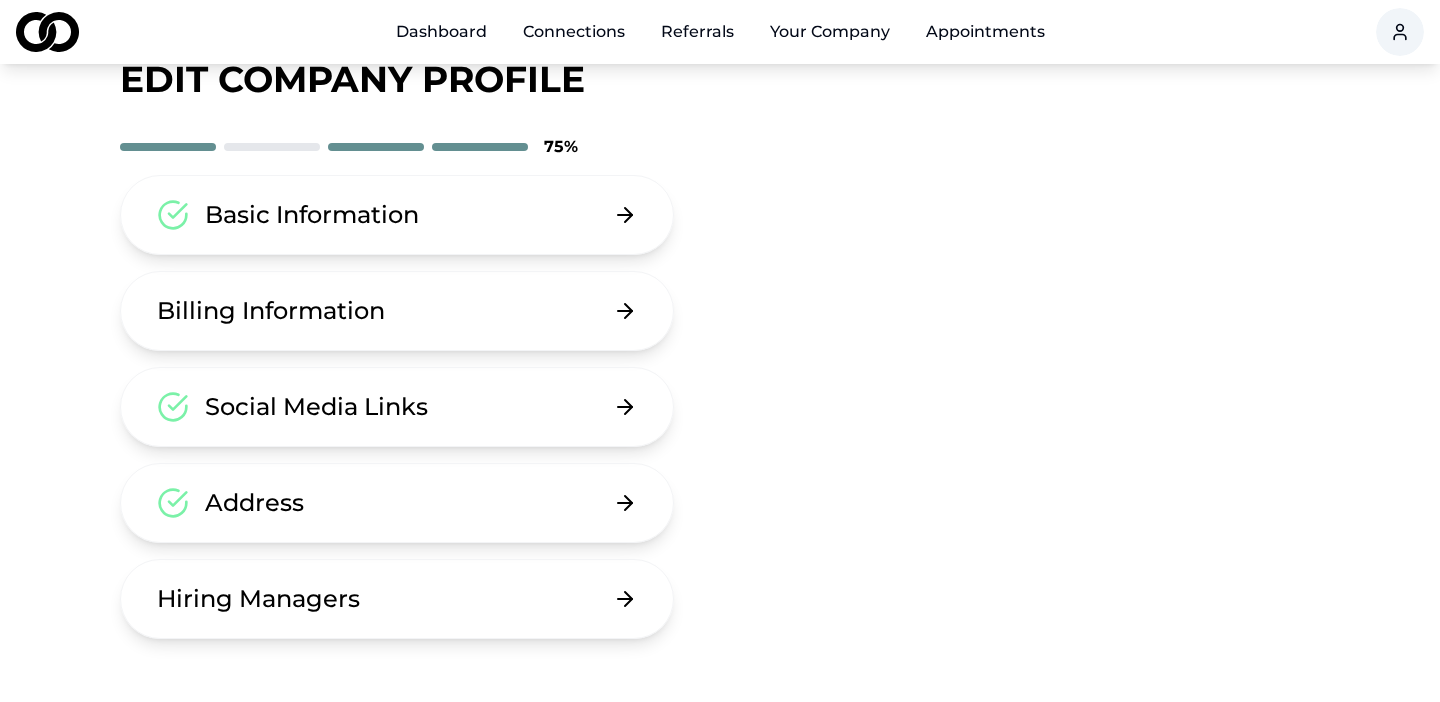 scroll, scrollTop: 7, scrollLeft: 0, axis: vertical 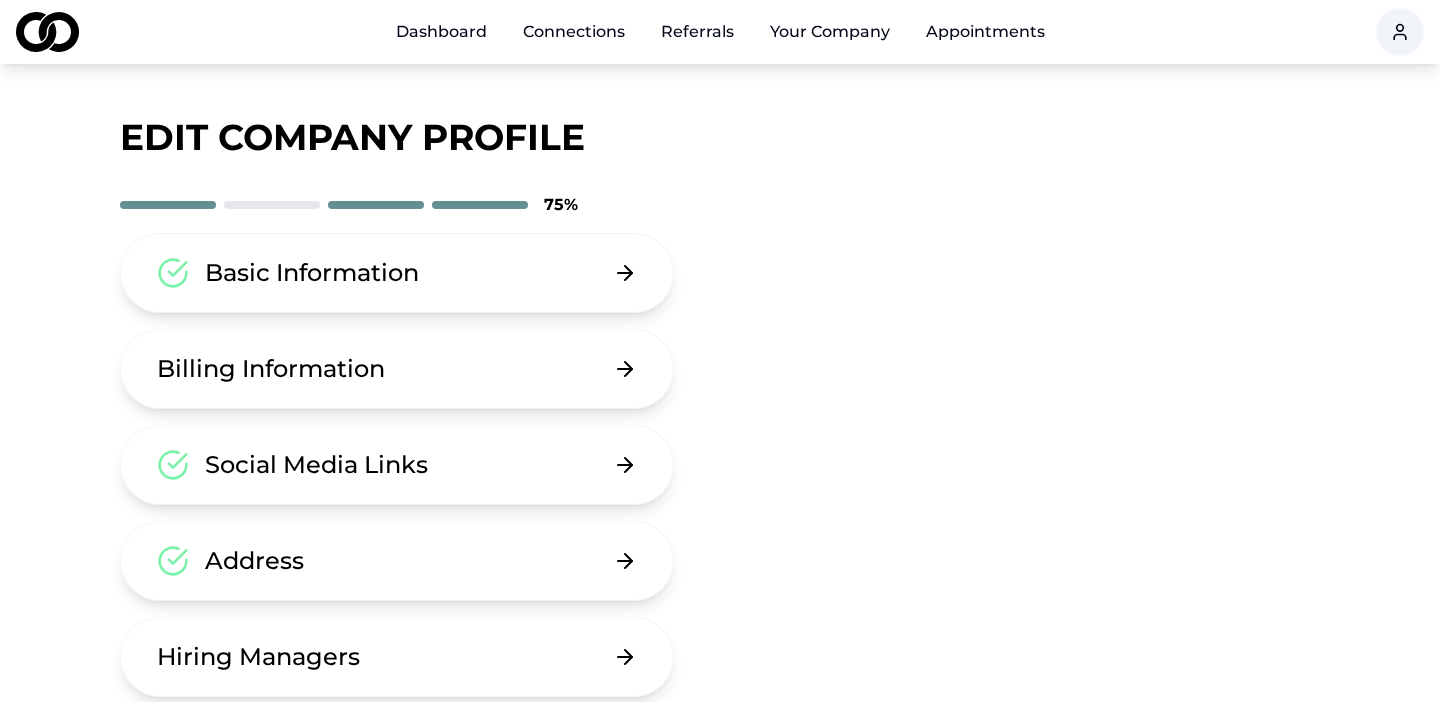 click on "Basic Information" at bounding box center [397, 273] 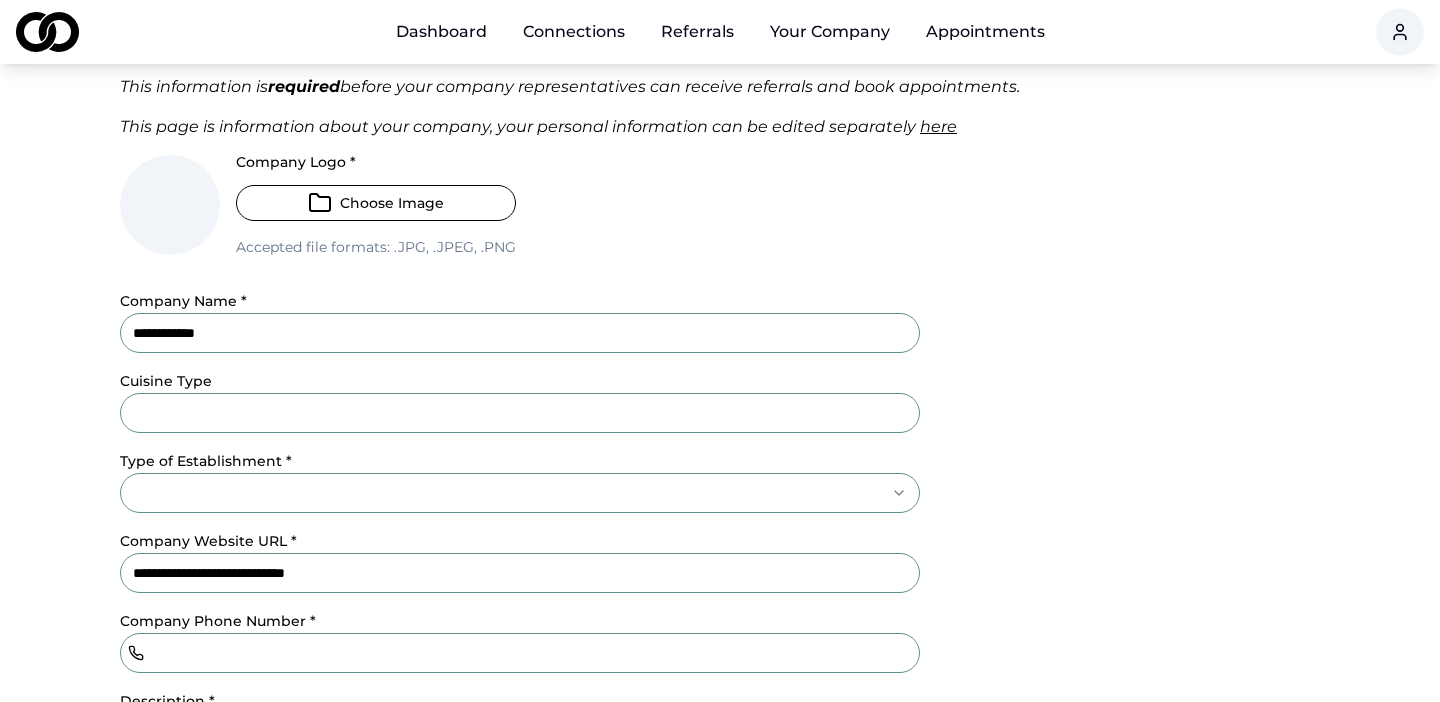 scroll, scrollTop: 188, scrollLeft: 0, axis: vertical 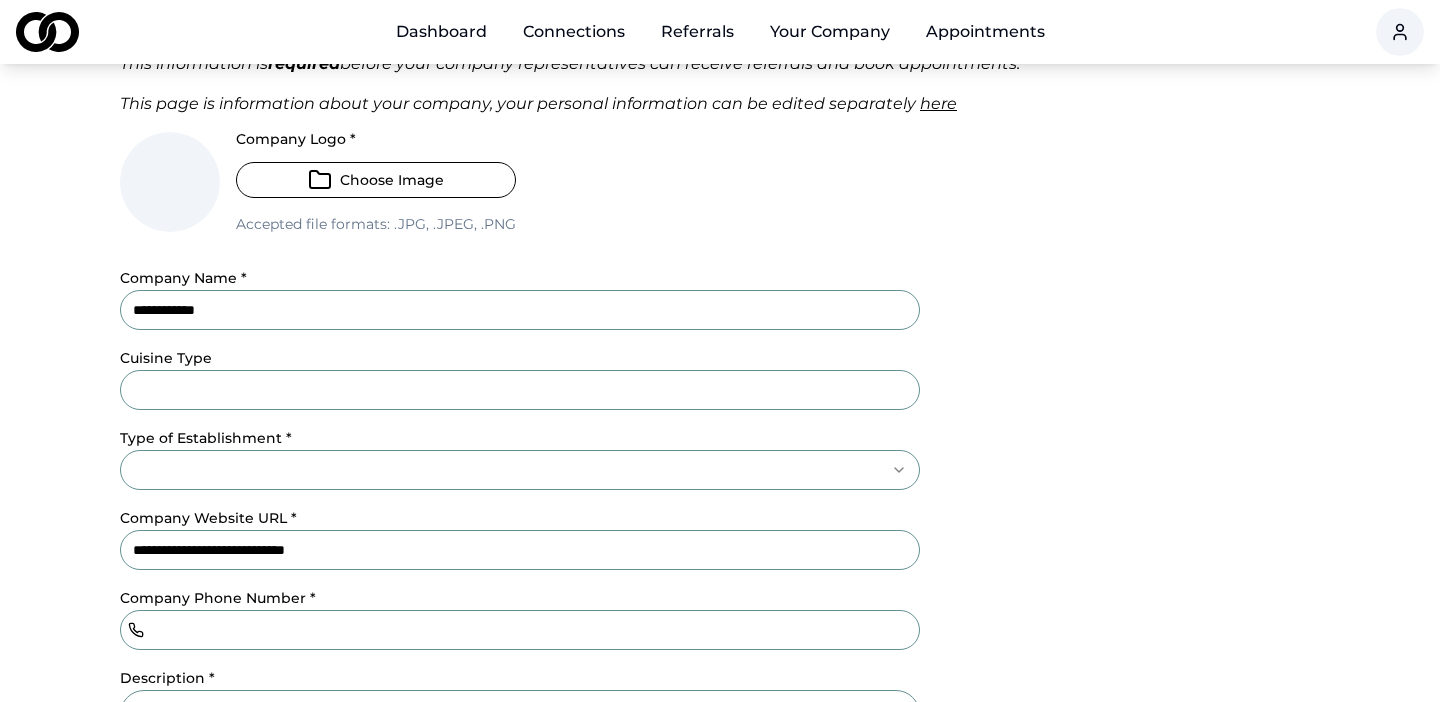 click on "cuisine Type" at bounding box center [520, 390] 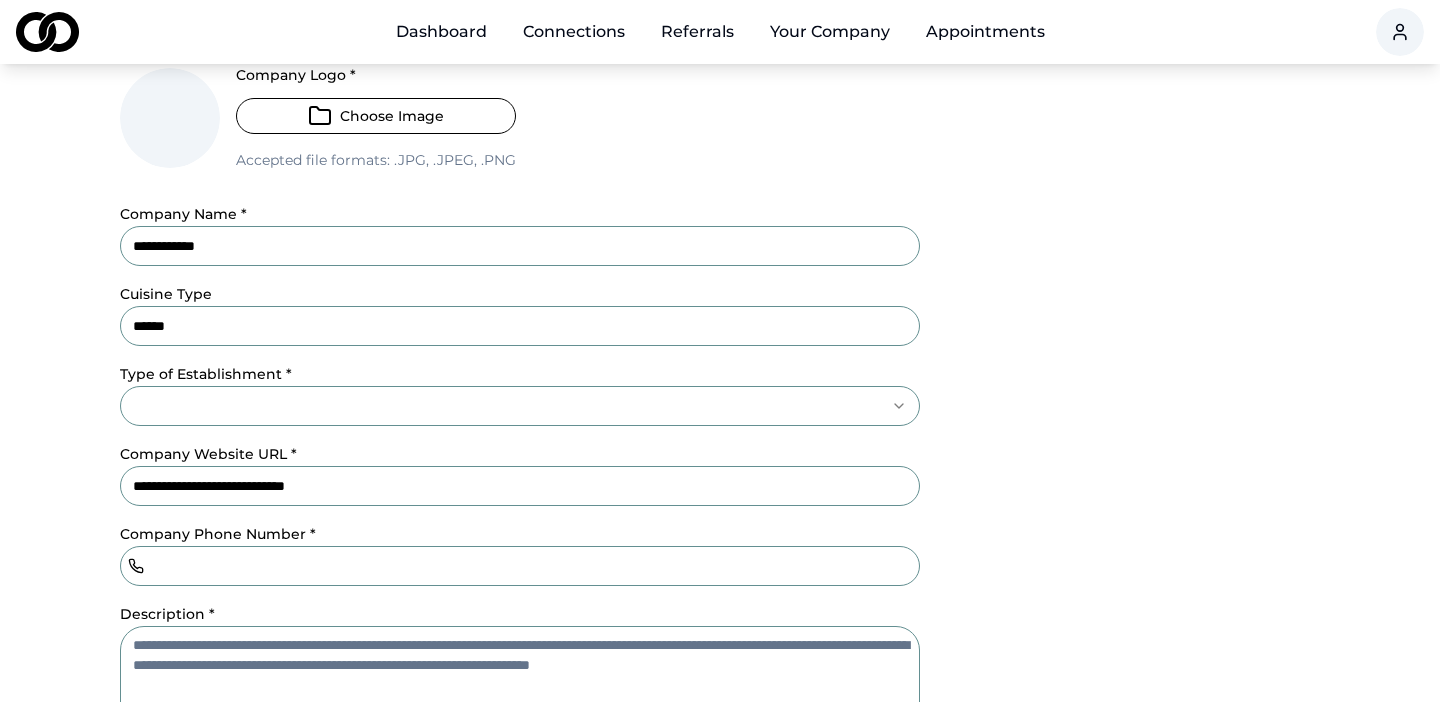 scroll, scrollTop: 253, scrollLeft: 0, axis: vertical 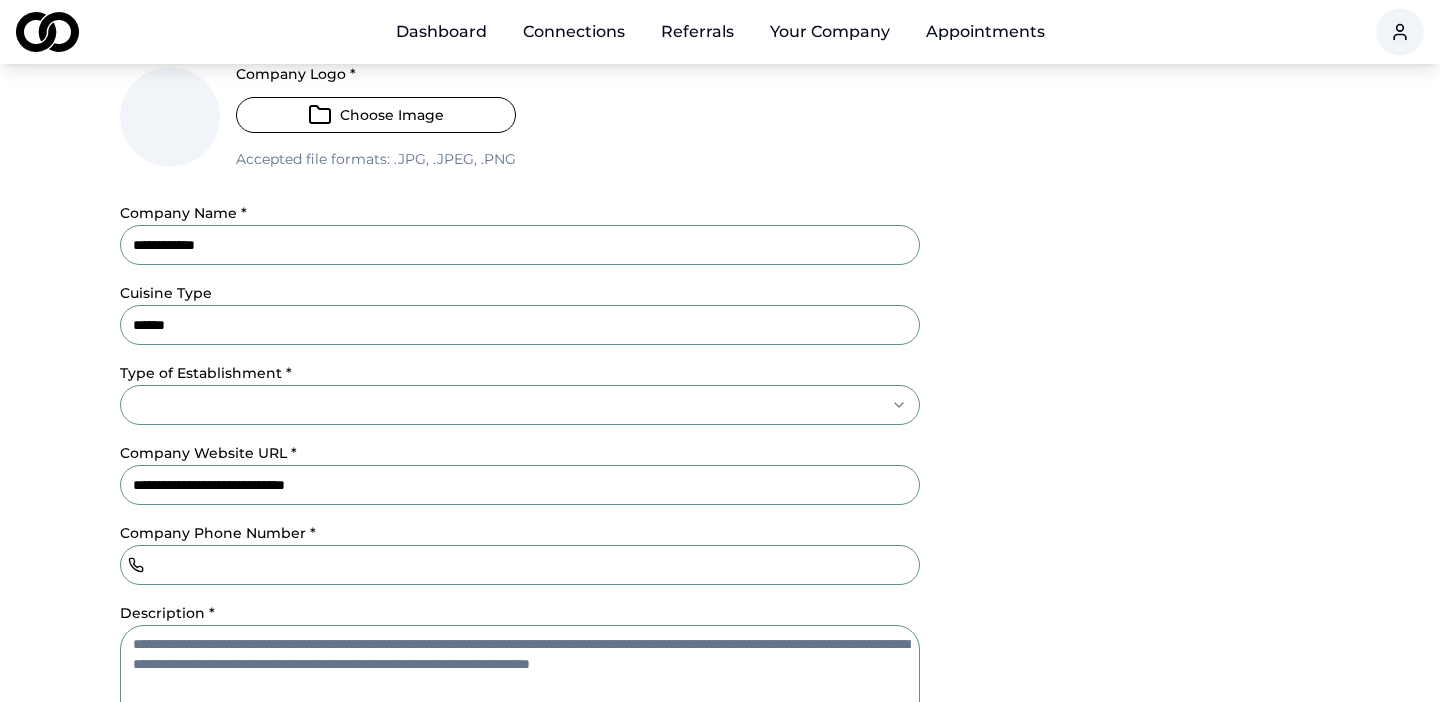 type on "******" 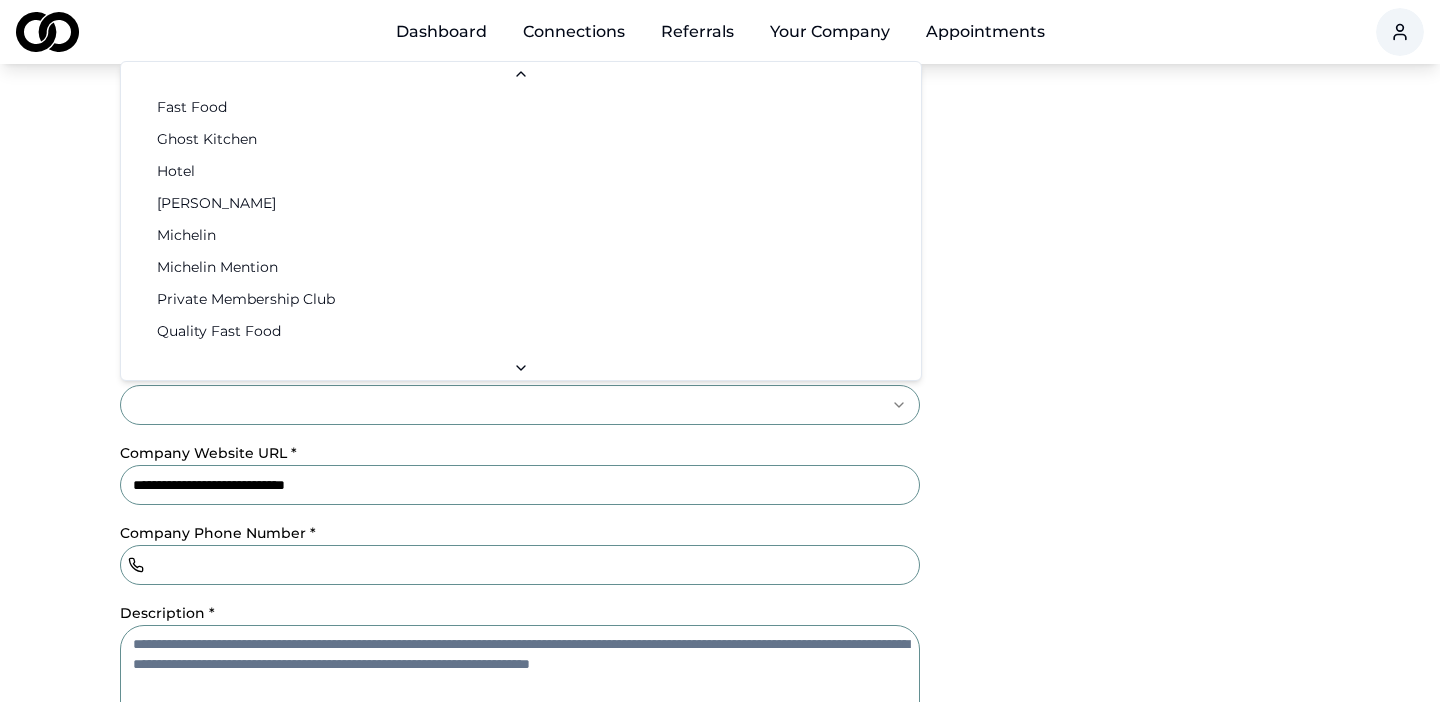 scroll, scrollTop: 130, scrollLeft: 0, axis: vertical 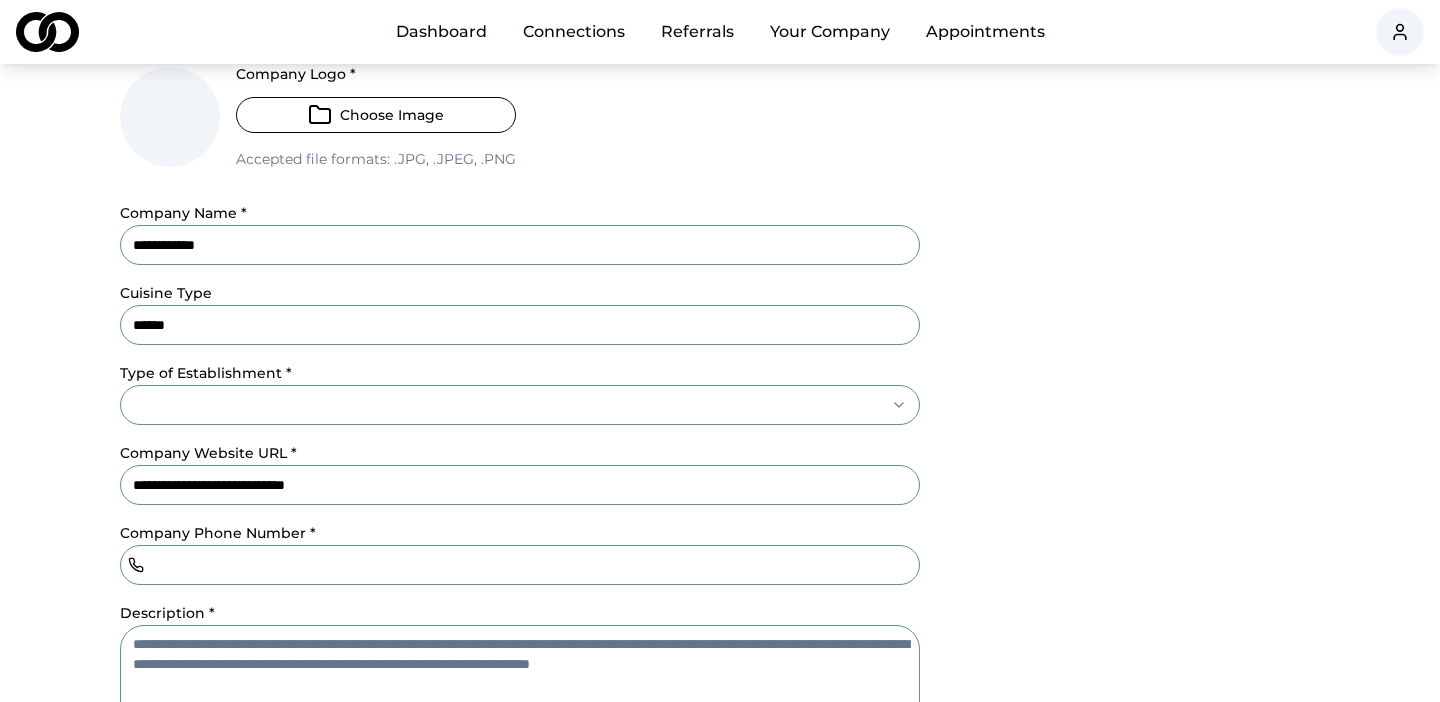 click on "**********" at bounding box center (720, 98) 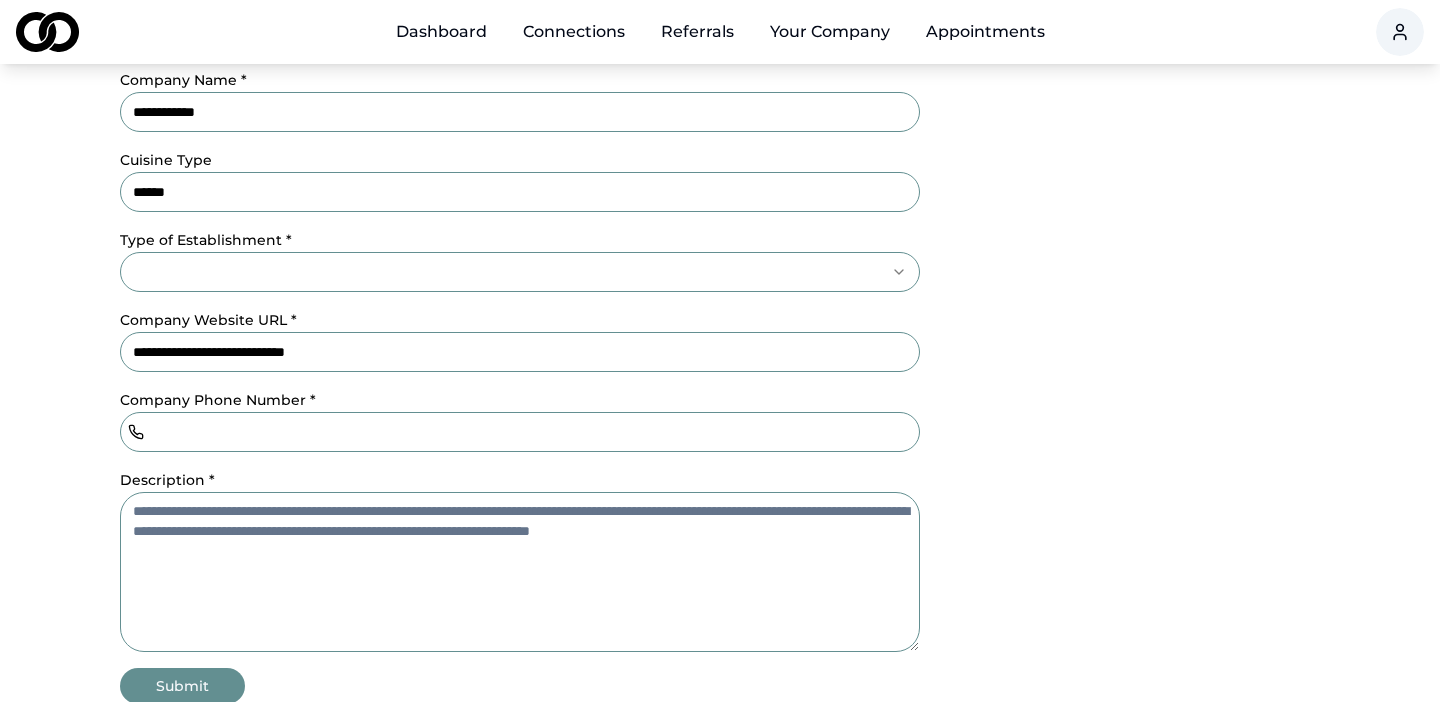 scroll, scrollTop: 387, scrollLeft: 0, axis: vertical 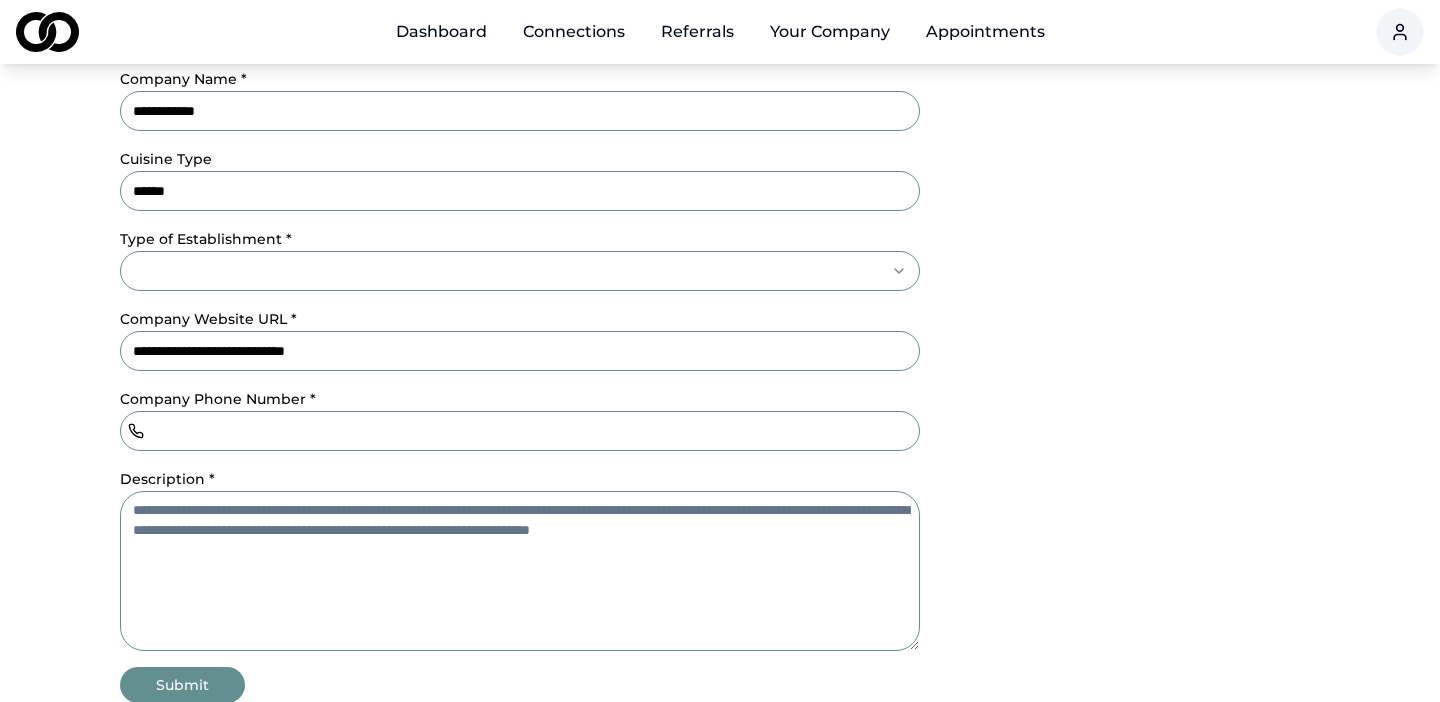 click on "Company Phone Number *" at bounding box center (520, 431) 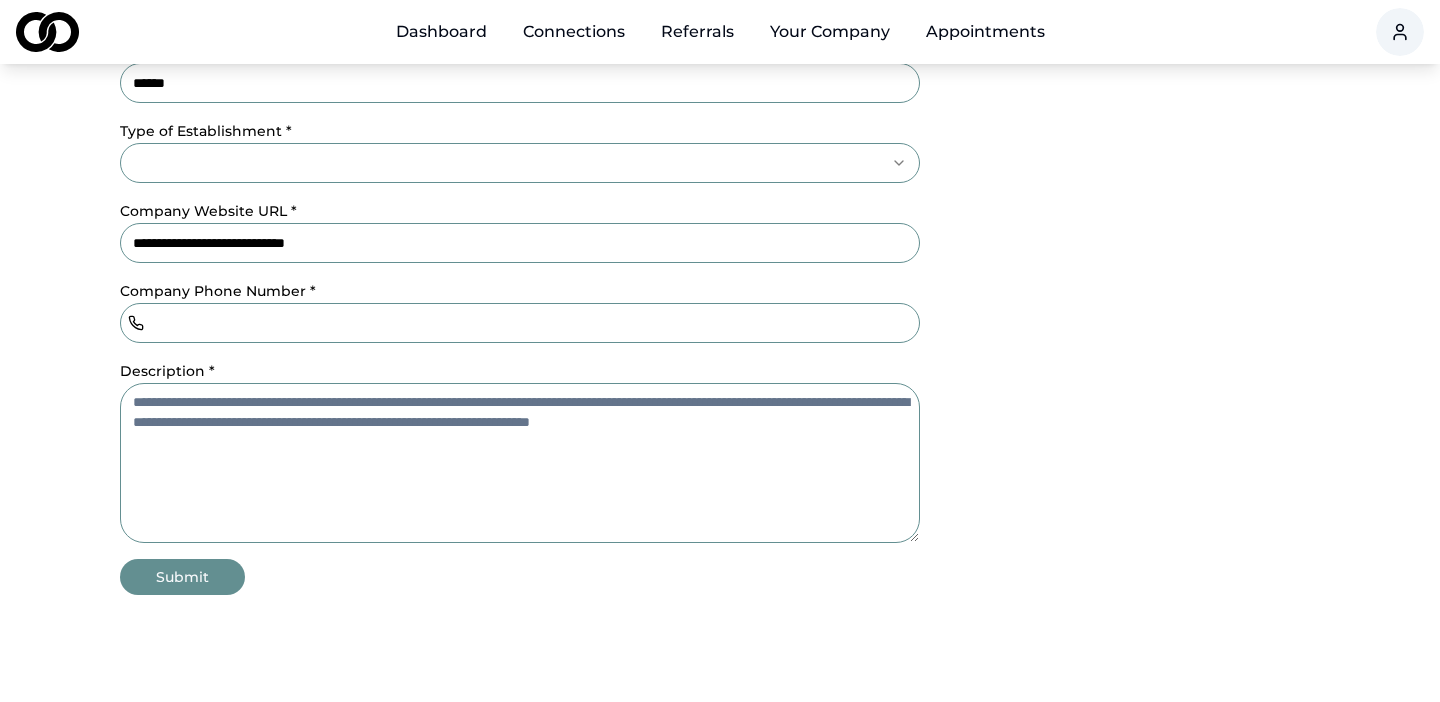 scroll, scrollTop: 497, scrollLeft: 0, axis: vertical 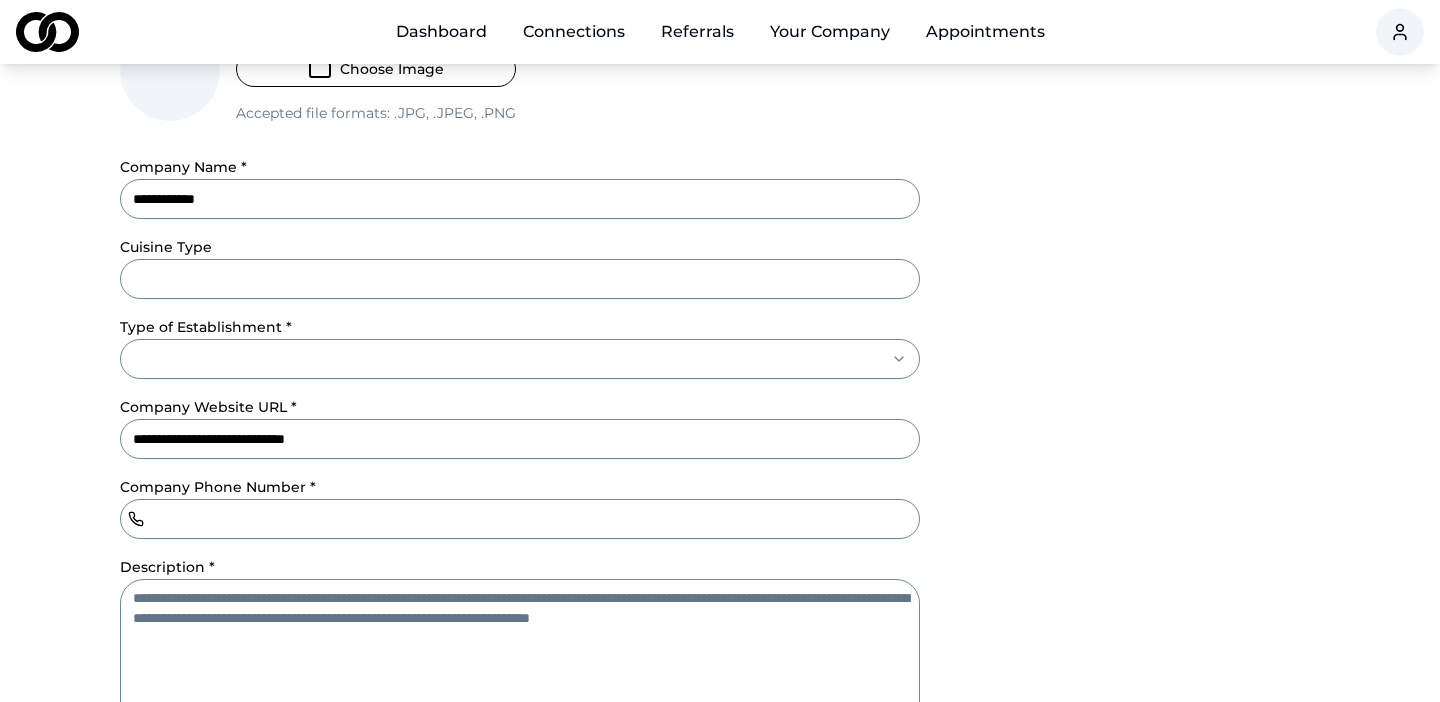 click on "**********" at bounding box center (520, 439) 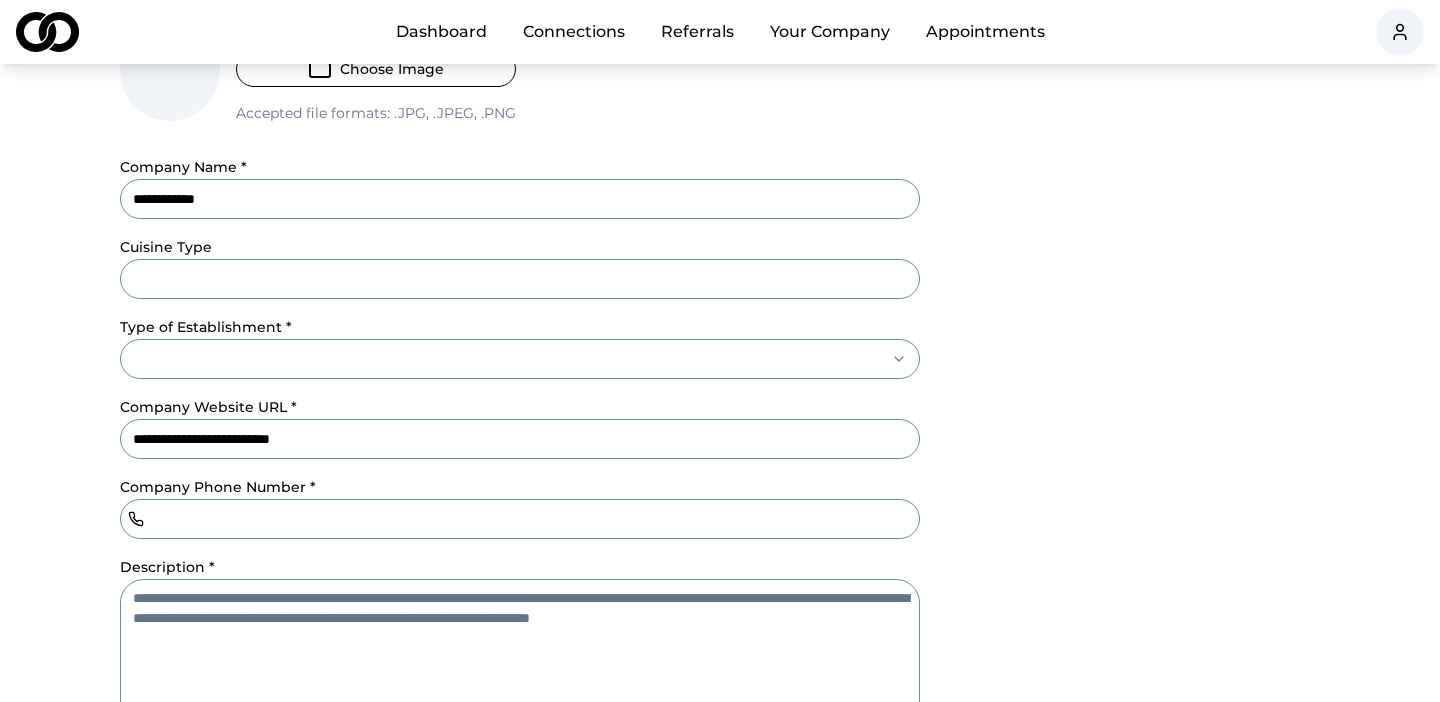 type on "**********" 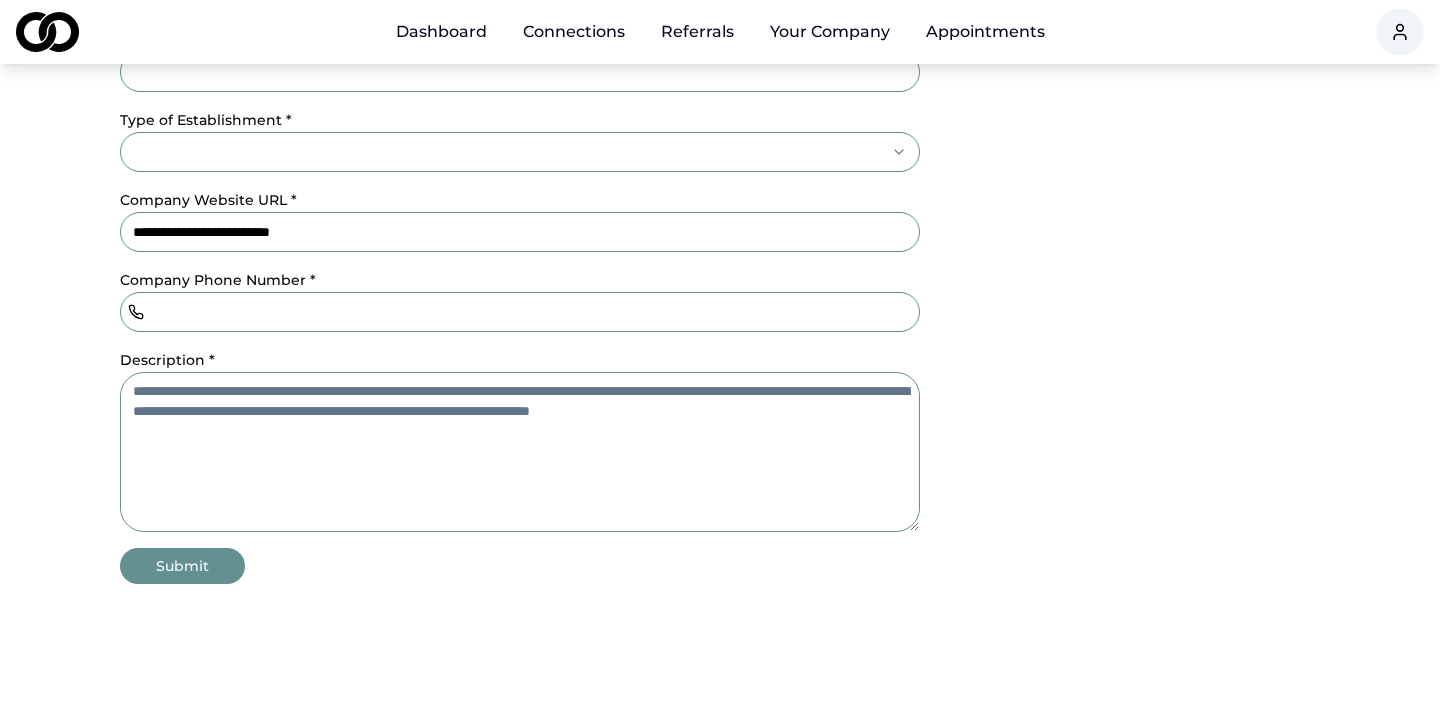 scroll, scrollTop: 507, scrollLeft: 0, axis: vertical 